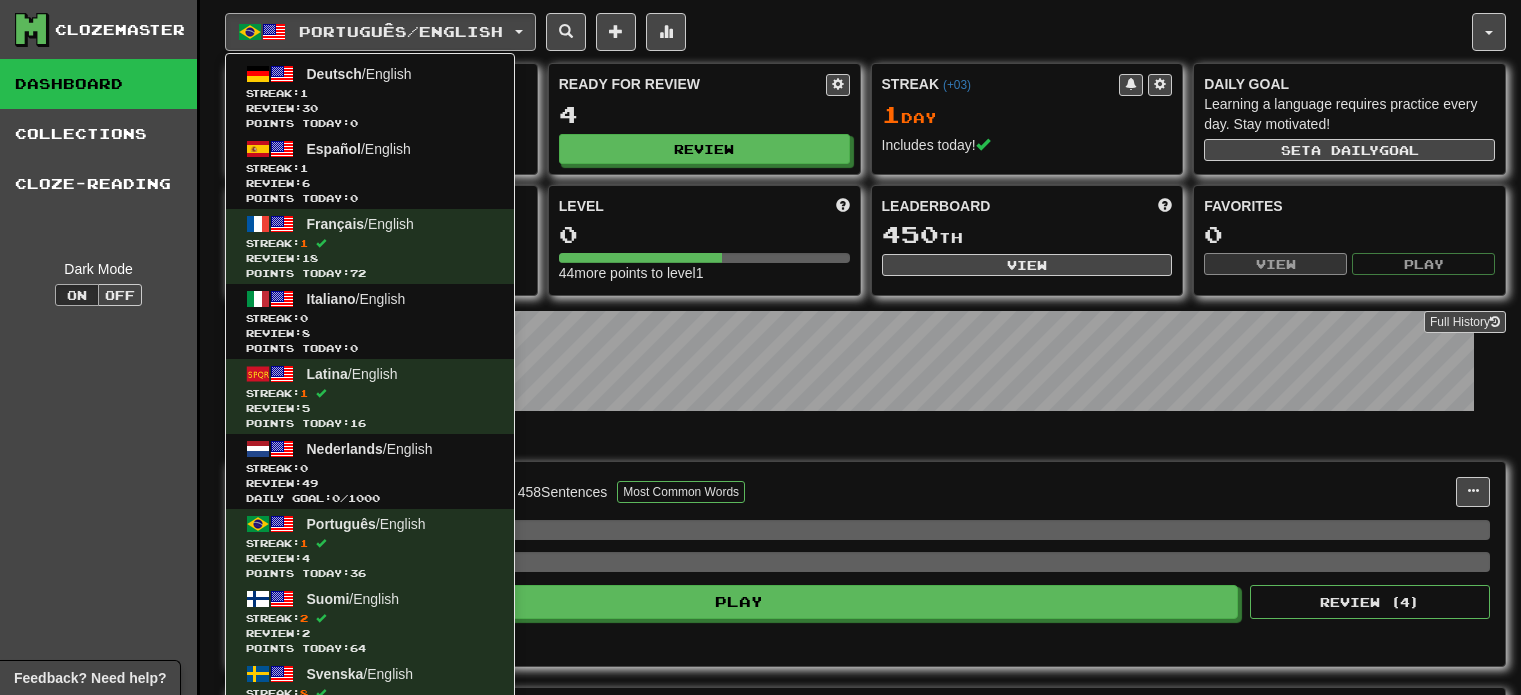 scroll, scrollTop: 649, scrollLeft: 0, axis: vertical 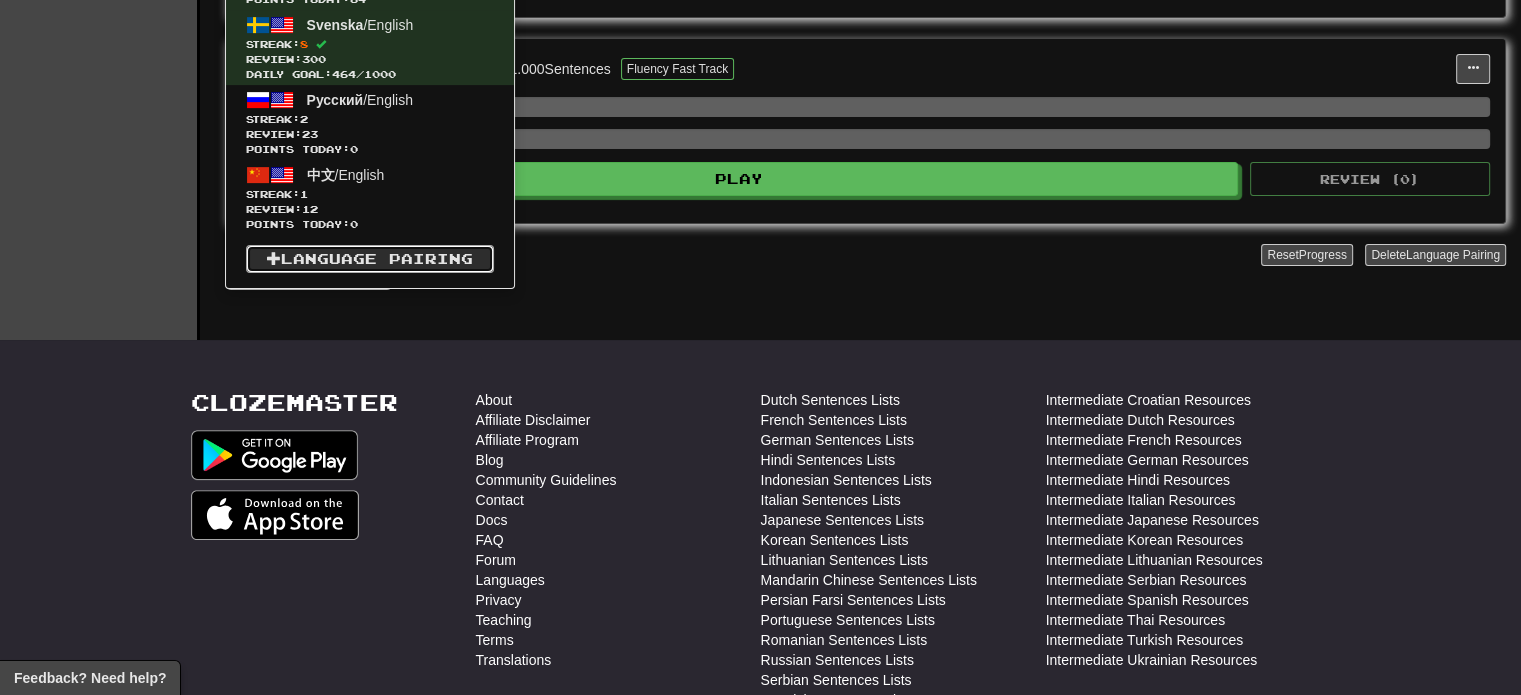 click on "Language Pairing" at bounding box center (370, 259) 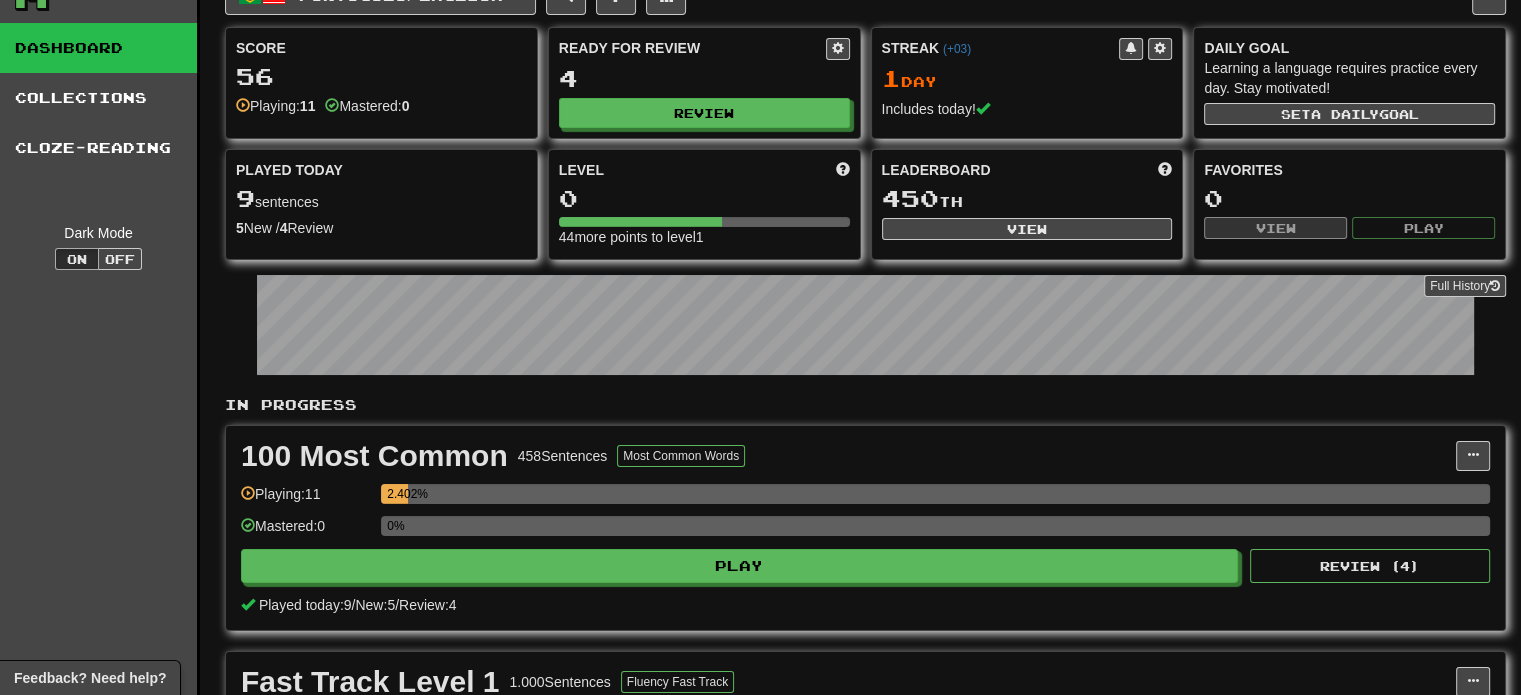 scroll, scrollTop: 0, scrollLeft: 0, axis: both 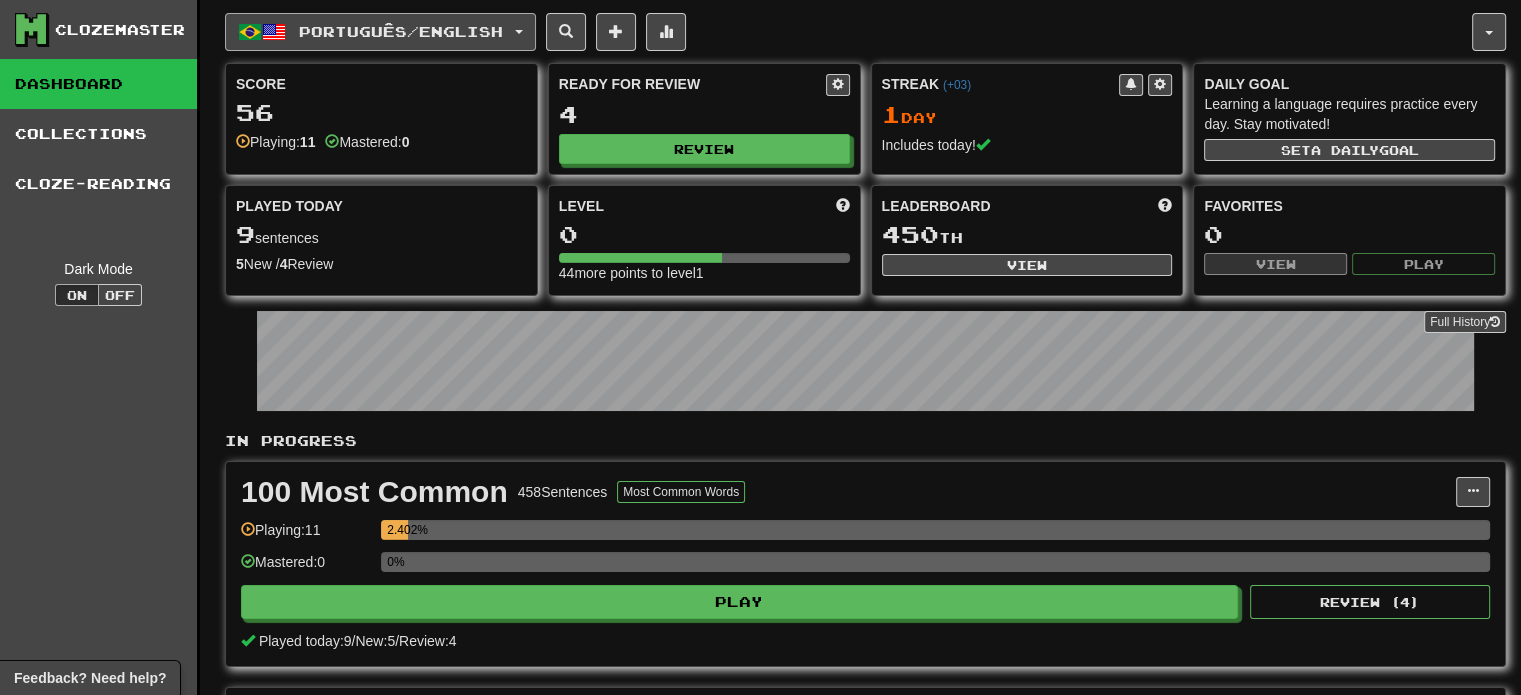 click on "Português  /  English" at bounding box center (401, 31) 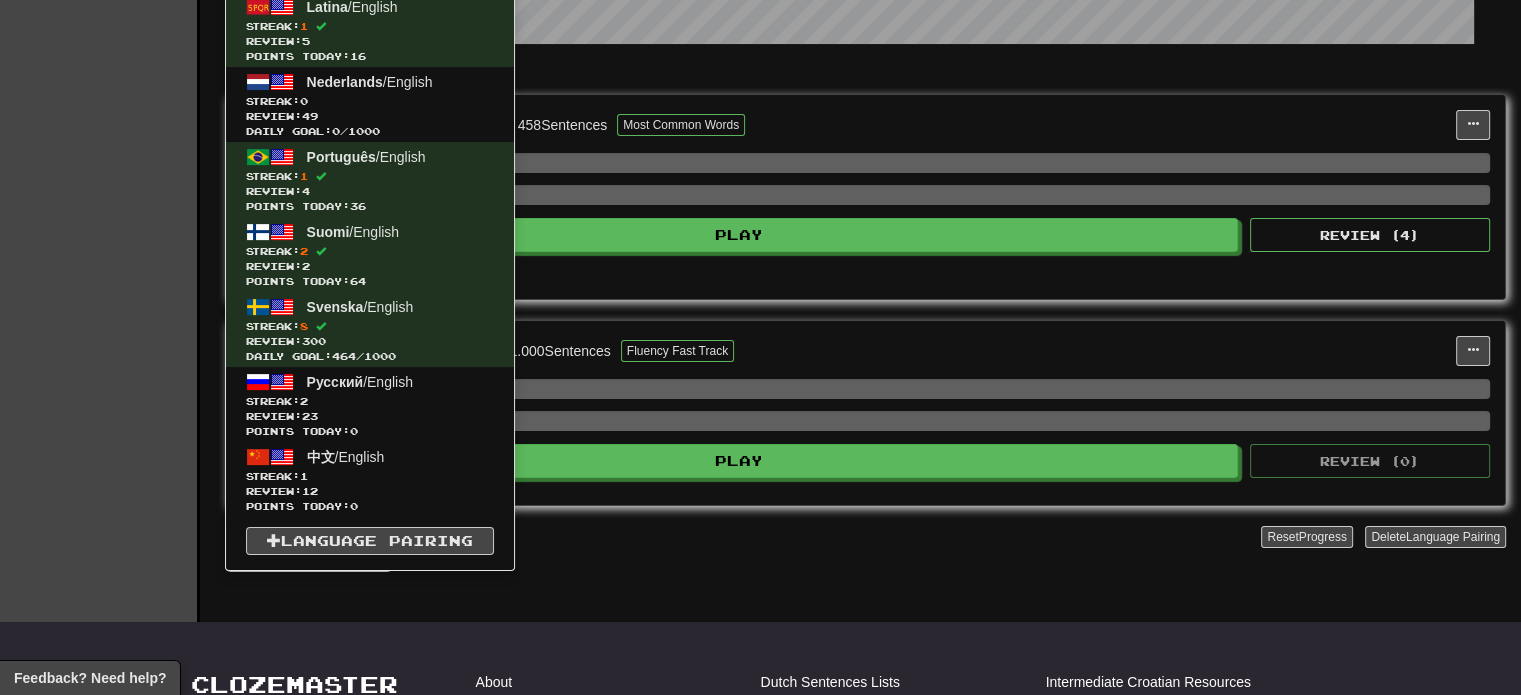 scroll, scrollTop: 400, scrollLeft: 0, axis: vertical 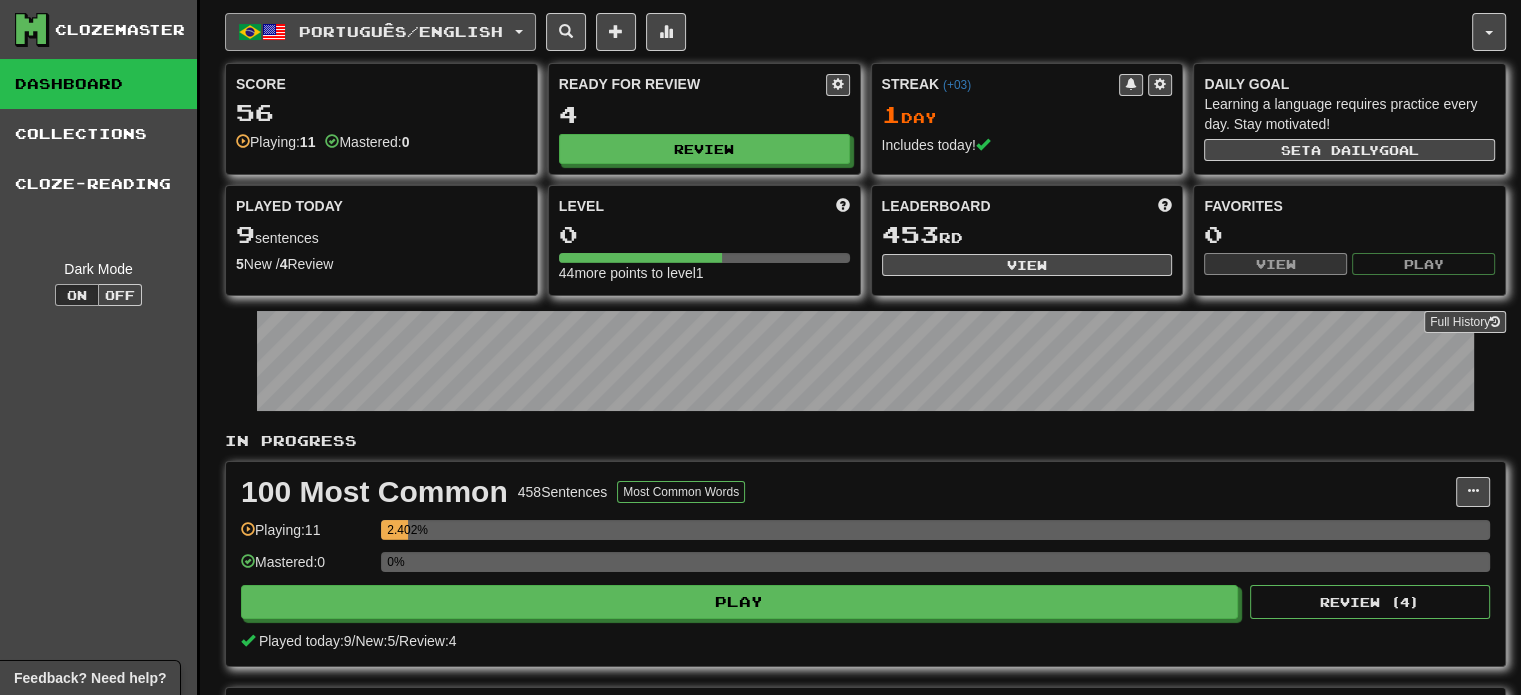 click on "Português  /  English" at bounding box center (401, 31) 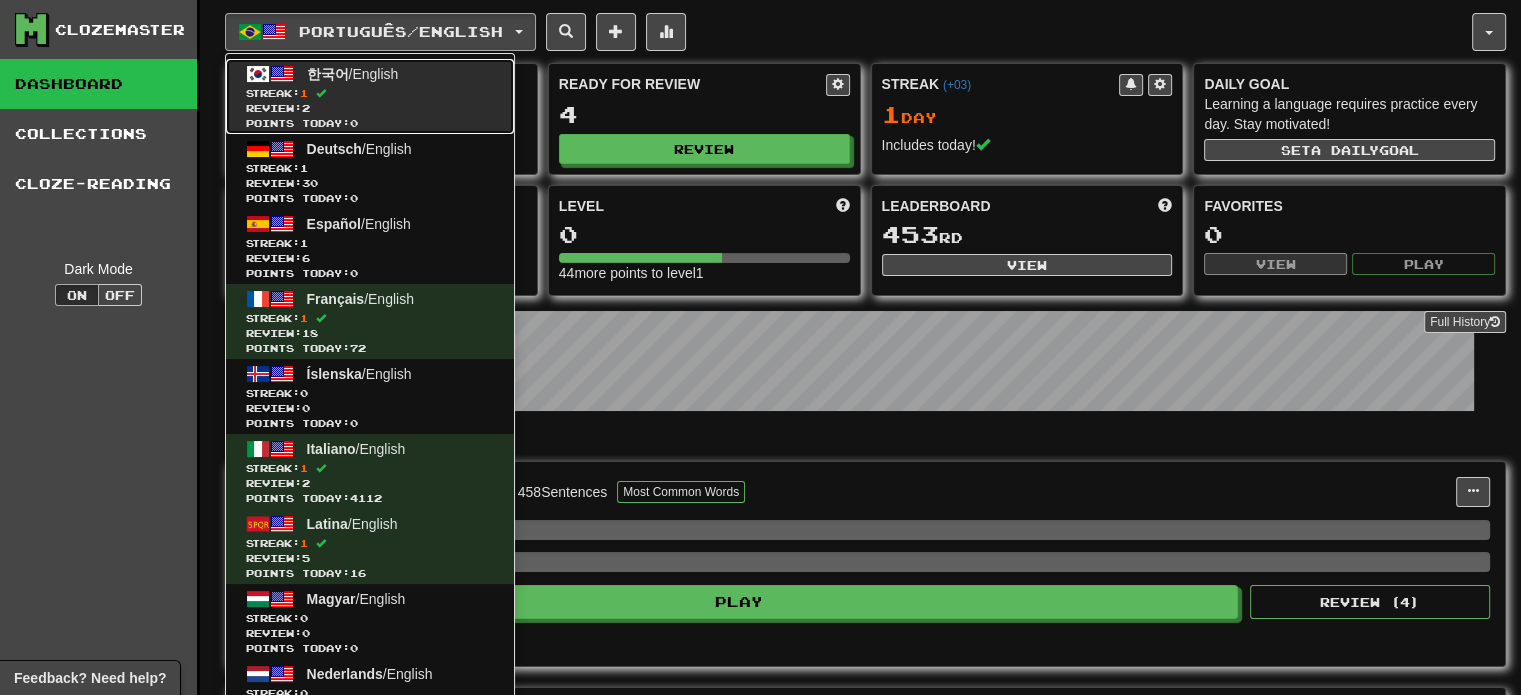 click on "Streak:  1" at bounding box center (370, 93) 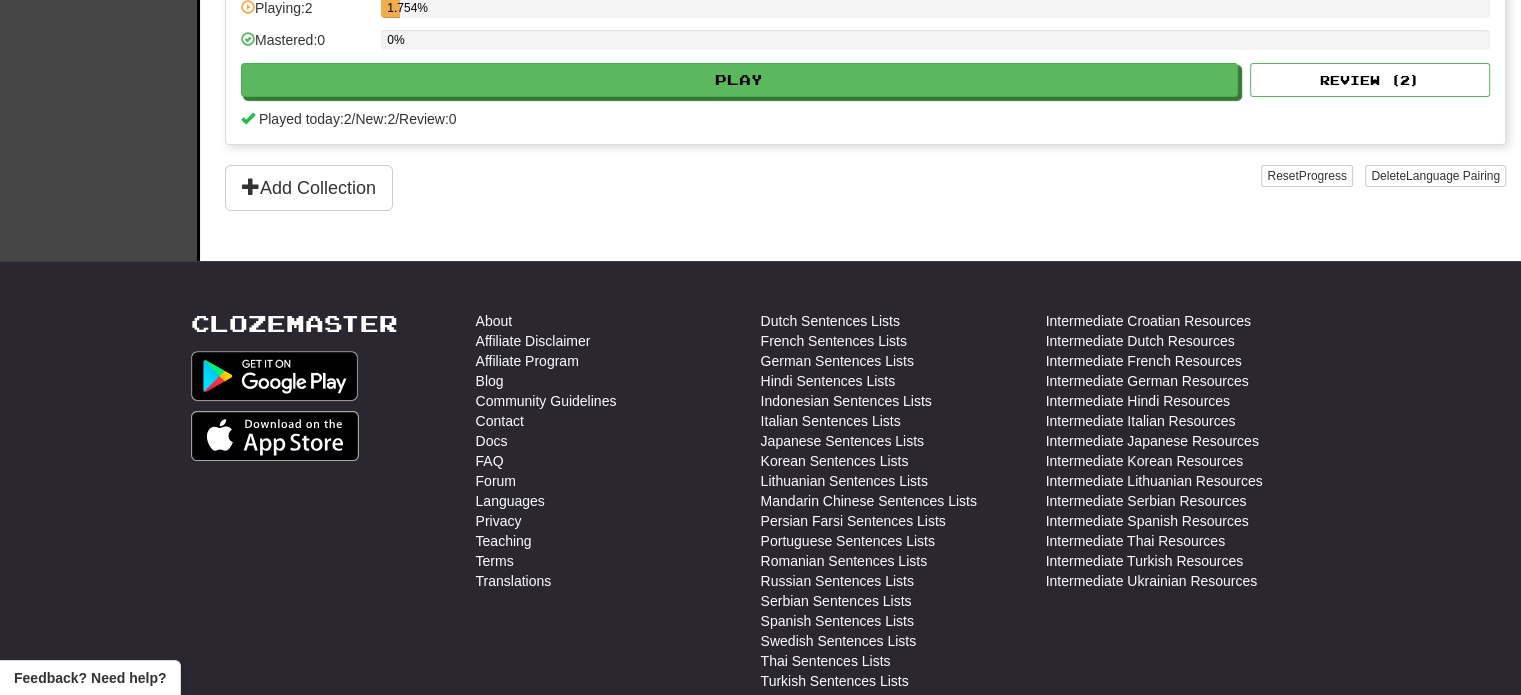 scroll, scrollTop: 400, scrollLeft: 0, axis: vertical 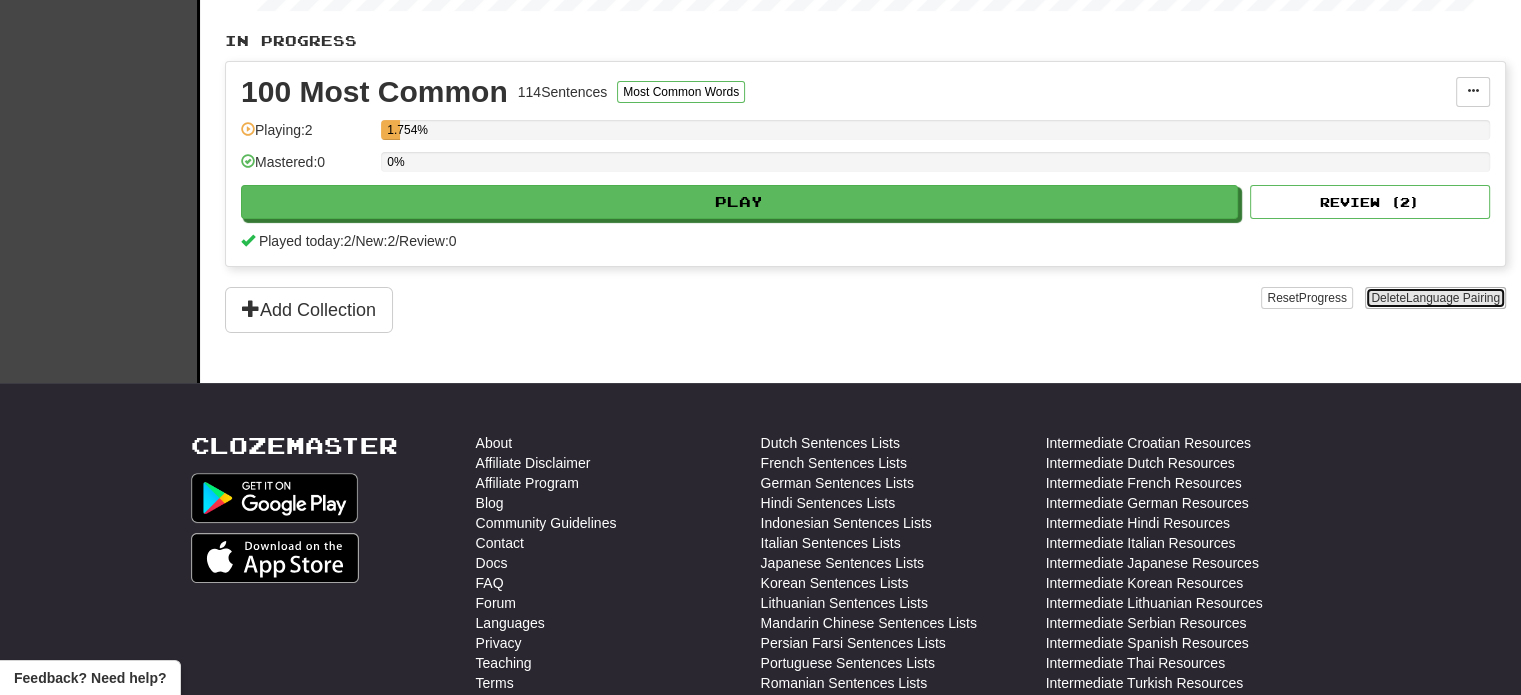 click on "Language Pairing" 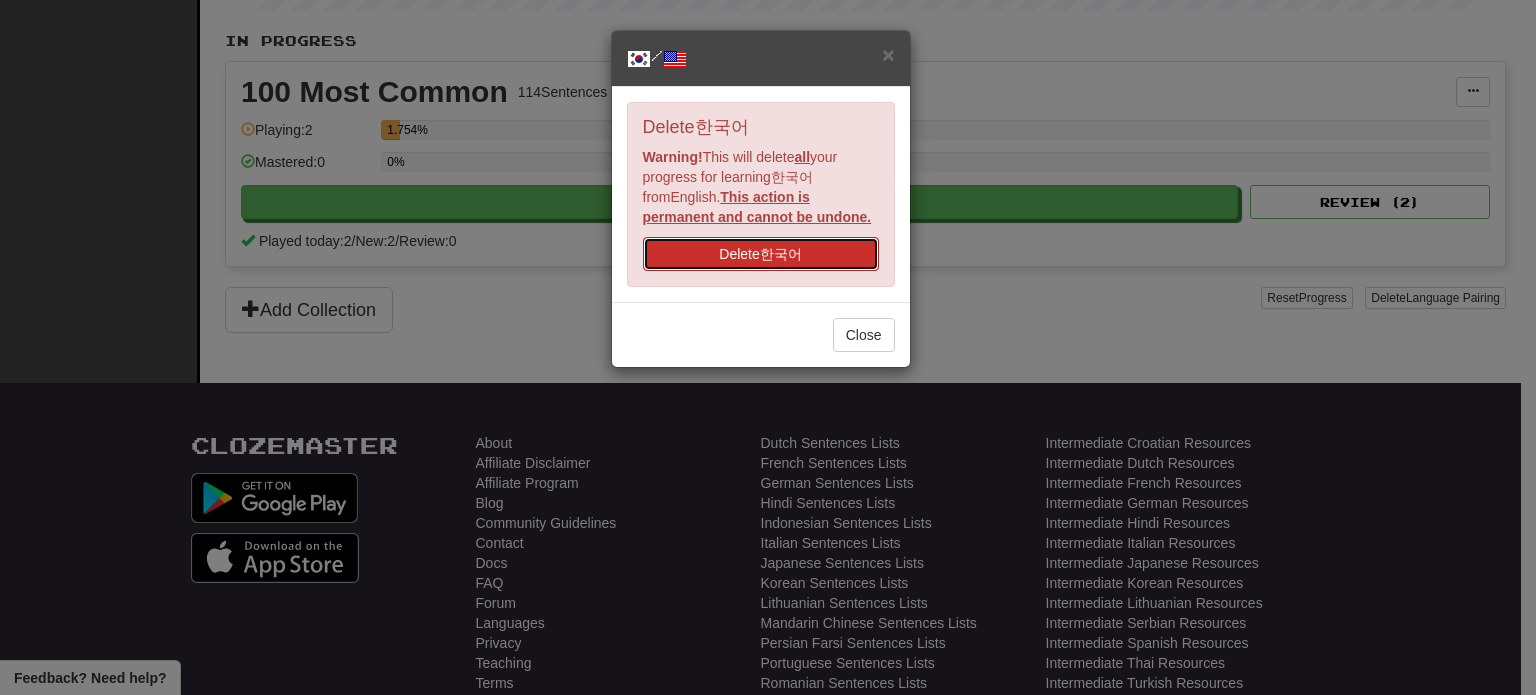 click on "Delete  한국어" at bounding box center (761, 254) 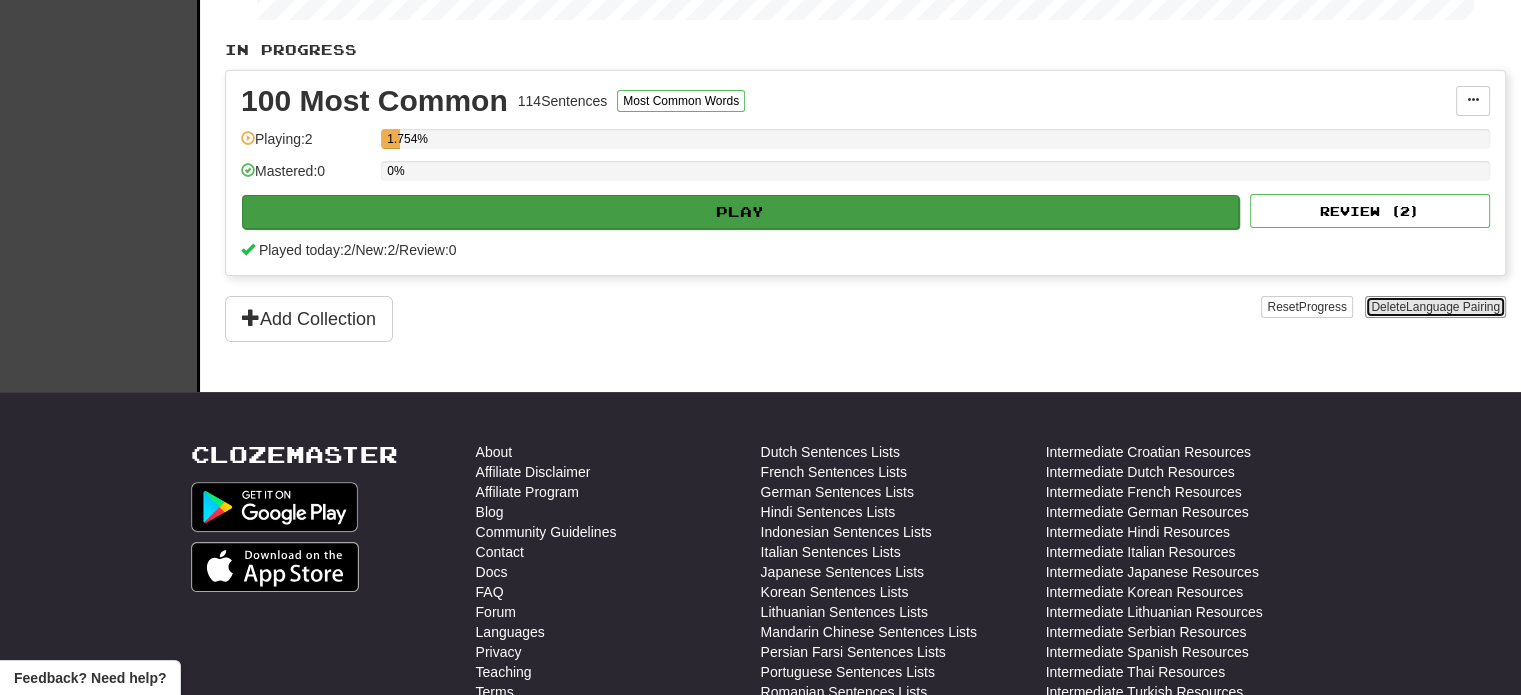 scroll, scrollTop: 0, scrollLeft: 0, axis: both 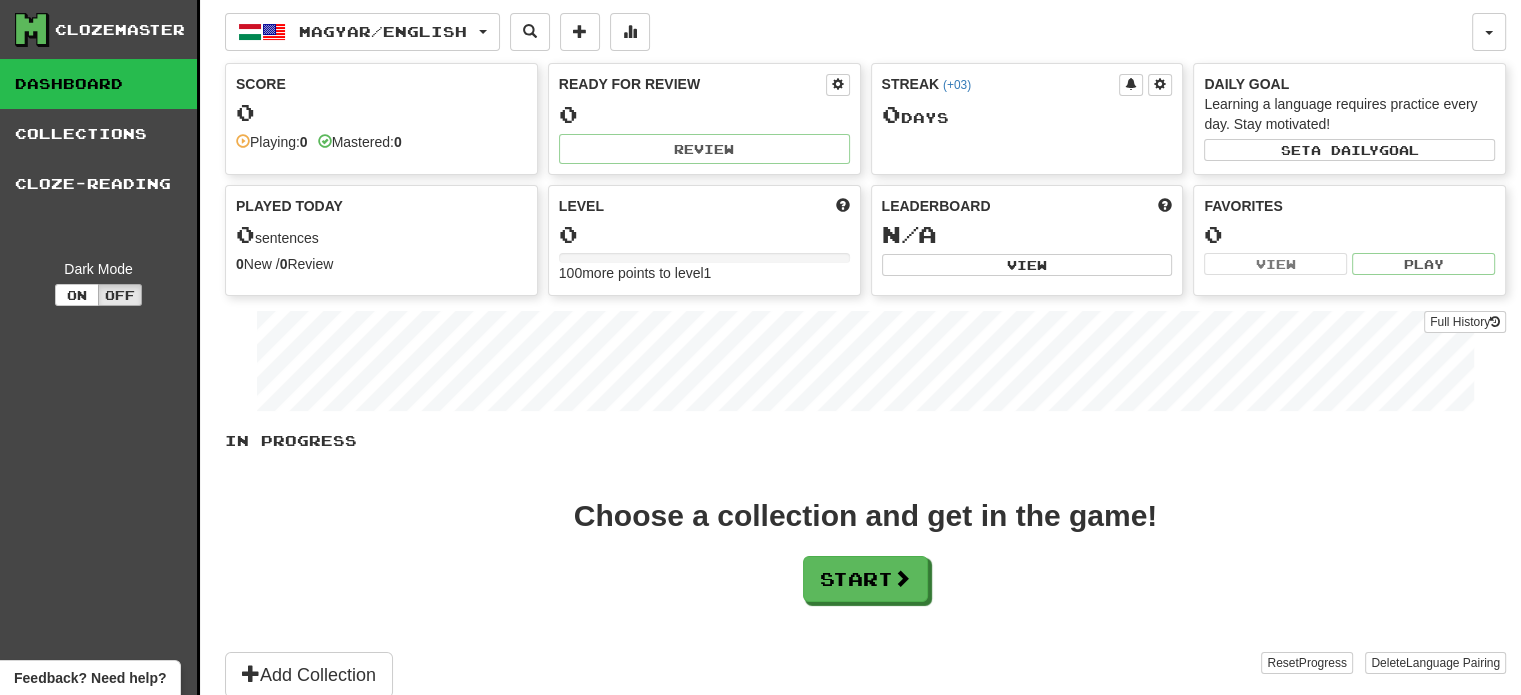 click on "Magyar  /  English Deutsch  /  English Streak:  1   Review:  30 Points today:  0 Español  /  English Streak:  1   Review:  6 Points today:  0 Français  /  English Streak:  1   Review:  18 Points today:  72 Íslenska  /  English Streak:  0   Review:  0 Points today:  0 Italiano  /  English Streak:  1   Review:  2 Points today:  4112 Latina  /  English Streak:  1   Review:  5 Points today:  16 Magyar  /  English Streak:  0   Review:  0 Points today:  0 Nederlands  /  English Streak:  0   Review:  49 Daily Goal:  0  /  1000 Português  /  English Streak:  1   Review:  4 Points today:  36 Shqip  /  English Streak:  0   Review:  0 Points today:  0 Suomi  /  English Streak:  2   Review:  2 Points today:  64 Svenska  /  English Streak:  8   Review:  33 Daily Goal:  4000  /  1000 Русский  /  English Streak:  3   Review:  22 Points today:  16 हिन्दी  /  English Streak:  1   Review:  4 Points today:  4 中文  /  English Streak:  1   Review:  12 Points today:  0  Language Pairing Username: Jawalsky" 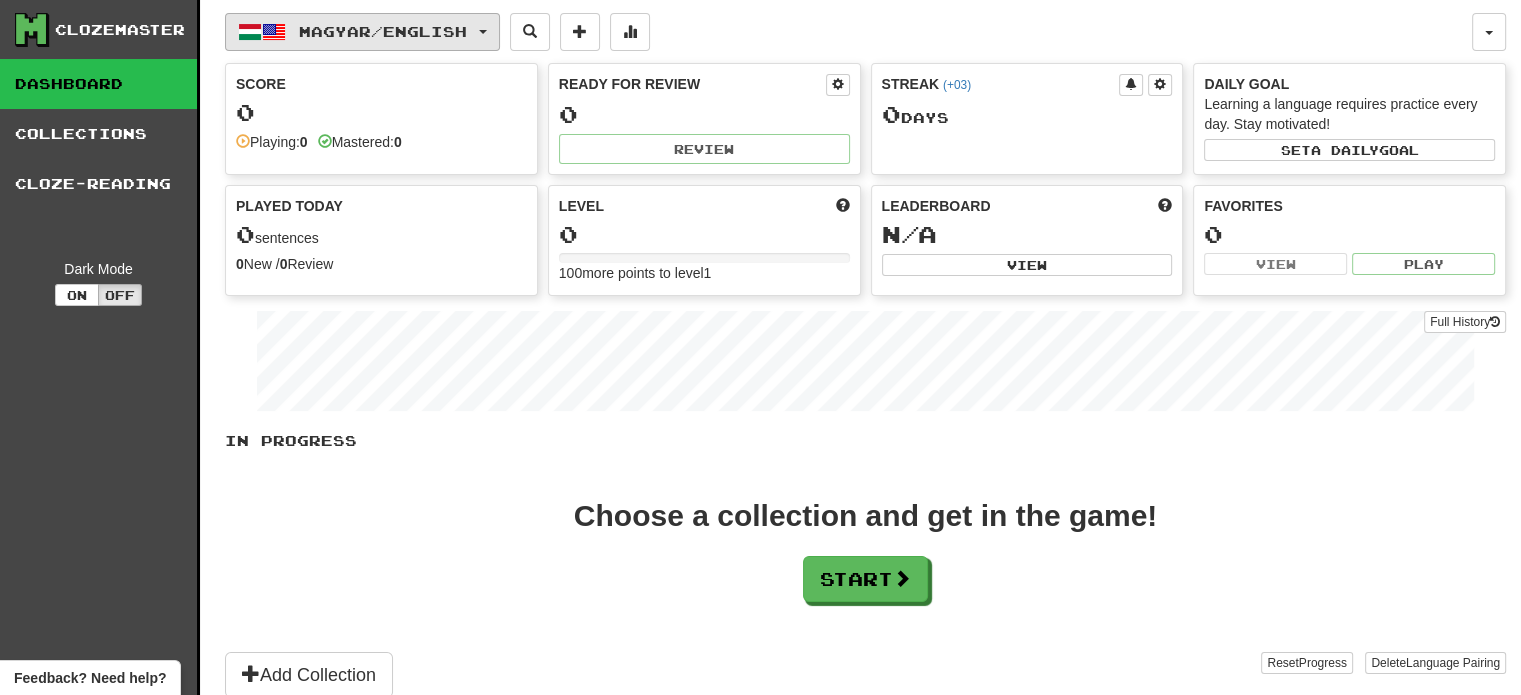 click on "Magyar  /  English" 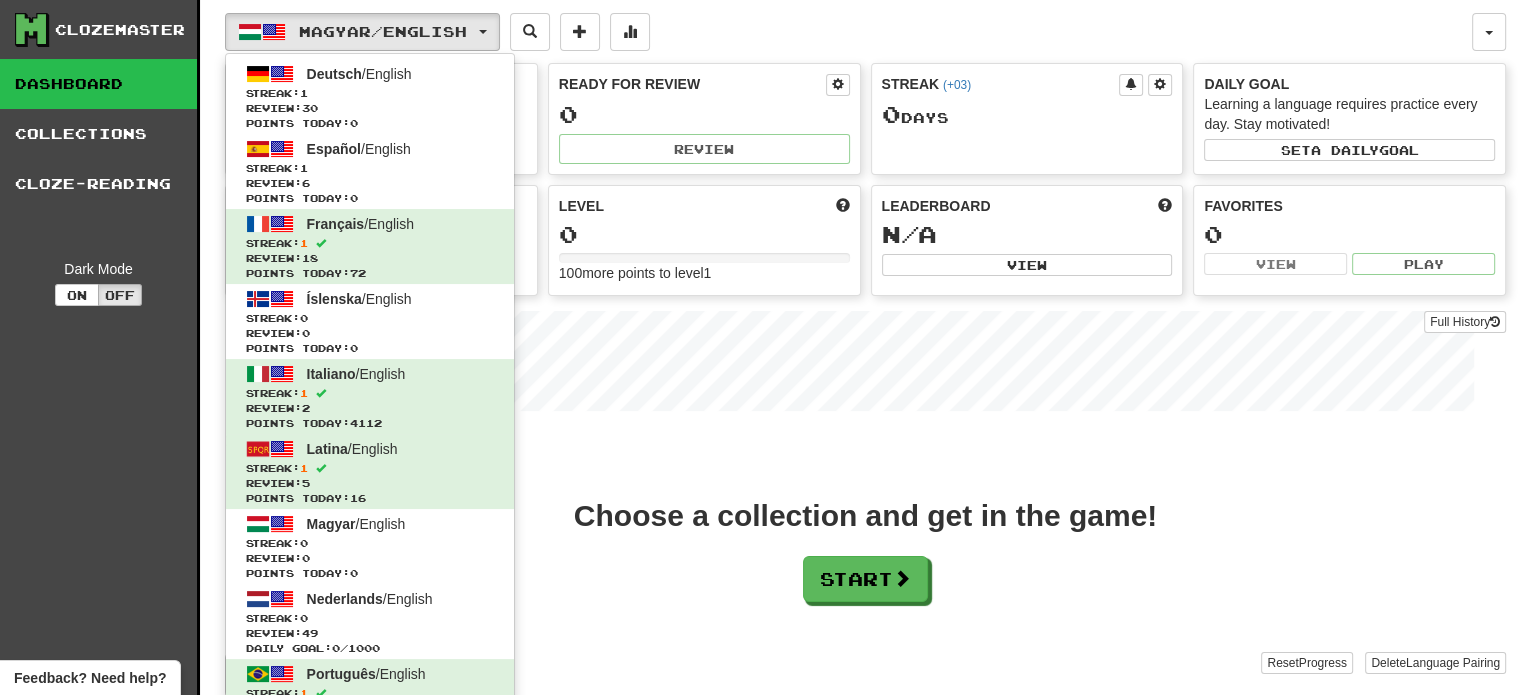 click on "Magyar  /  English Deutsch  /  English Streak:  1   Review:  30 Points today:  0 Español  /  English Streak:  1   Review:  6 Points today:  0 Français  /  English Streak:  1   Review:  18 Points today:  72 Íslenska  /  English Streak:  0   Review:  0 Points today:  0 Italiano  /  English Streak:  1   Review:  2 Points today:  4112 Latina  /  English Streak:  1   Review:  5 Points today:  16 Magyar  /  English Streak:  0   Review:  0 Points today:  0 Nederlands  /  English Streak:  0   Review:  49 Daily Goal:  0  /  1000 Português  /  English Streak:  1   Review:  4 Points today:  36 Shqip  /  English Streak:  0   Review:  0 Points today:  0 Suomi  /  English Streak:  2   Review:  2 Points today:  64 Svenska  /  English Streak:  8   Review:  33 Daily Goal:  4000  /  1000 Русский  /  English Streak:  3   Review:  22 Points today:  16 हिन्दी  /  English Streak:  1   Review:  4 Points today:  4 中文  /  English Streak:  1   Review:  12 Points today:  0  Language Pairing" 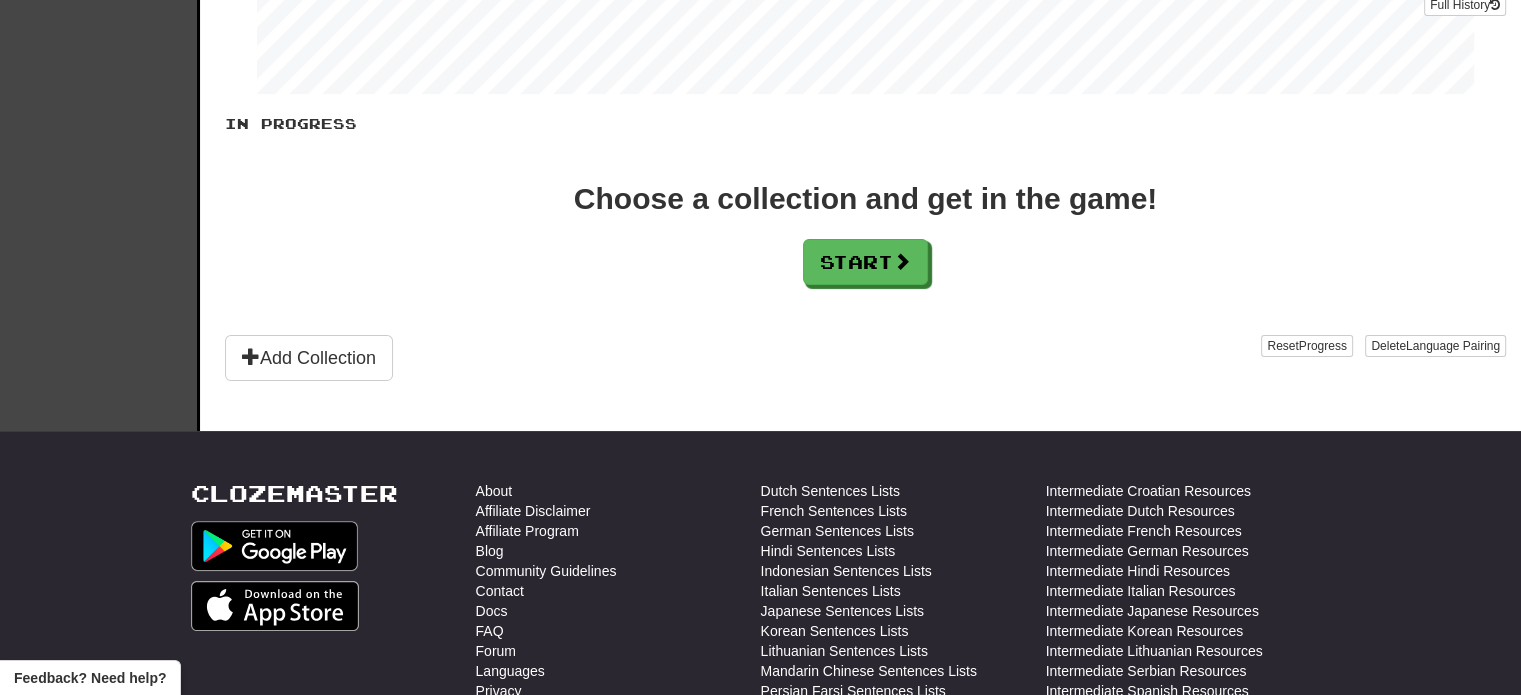 scroll, scrollTop: 210, scrollLeft: 0, axis: vertical 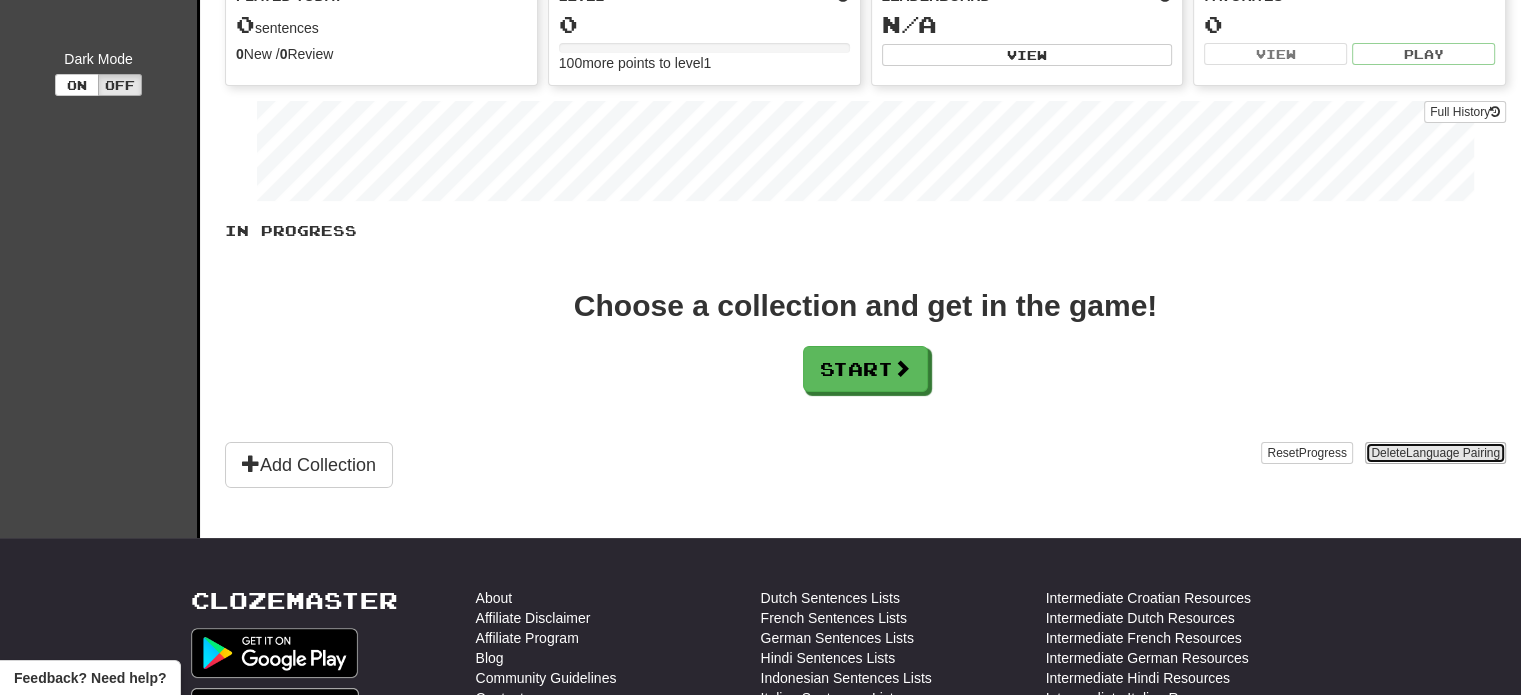 click on "Language Pairing" 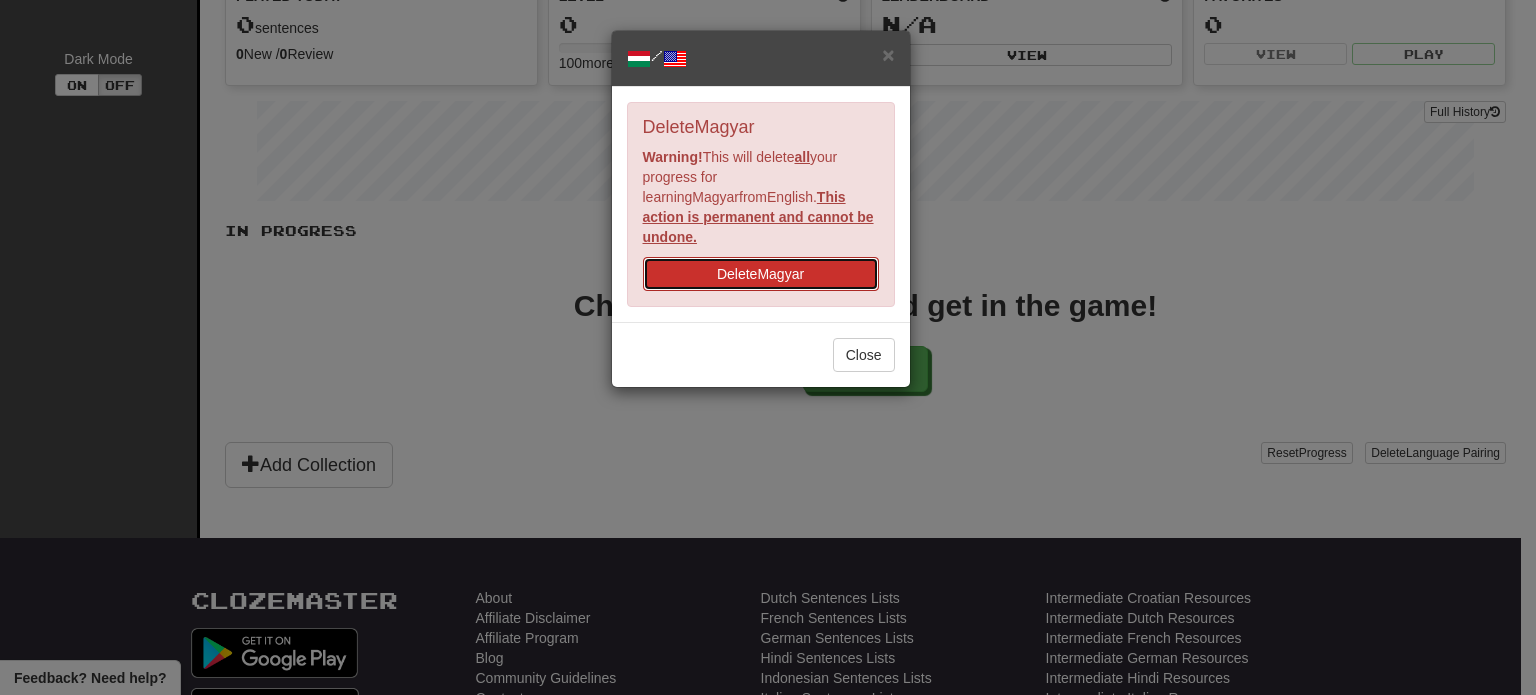 click on "Delete  Magyar" at bounding box center (761, 274) 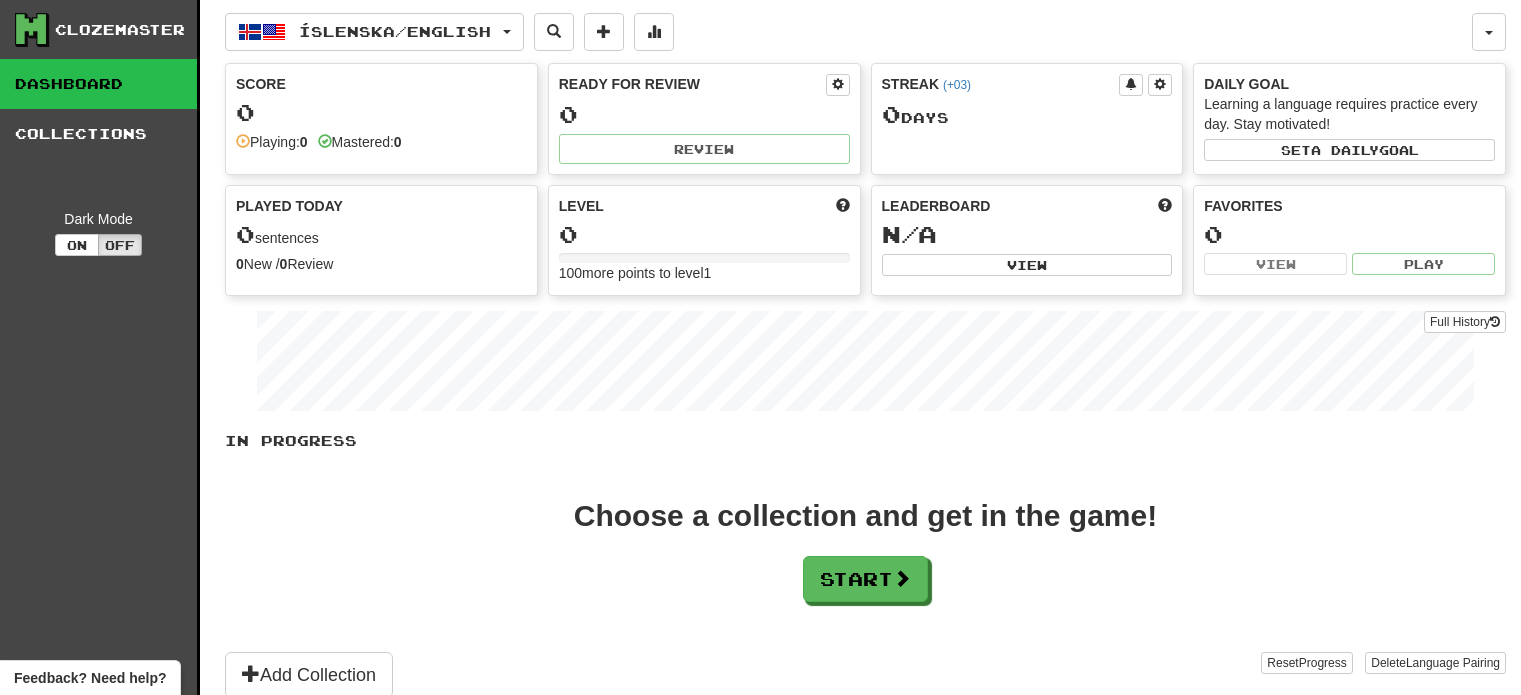 scroll, scrollTop: 0, scrollLeft: 0, axis: both 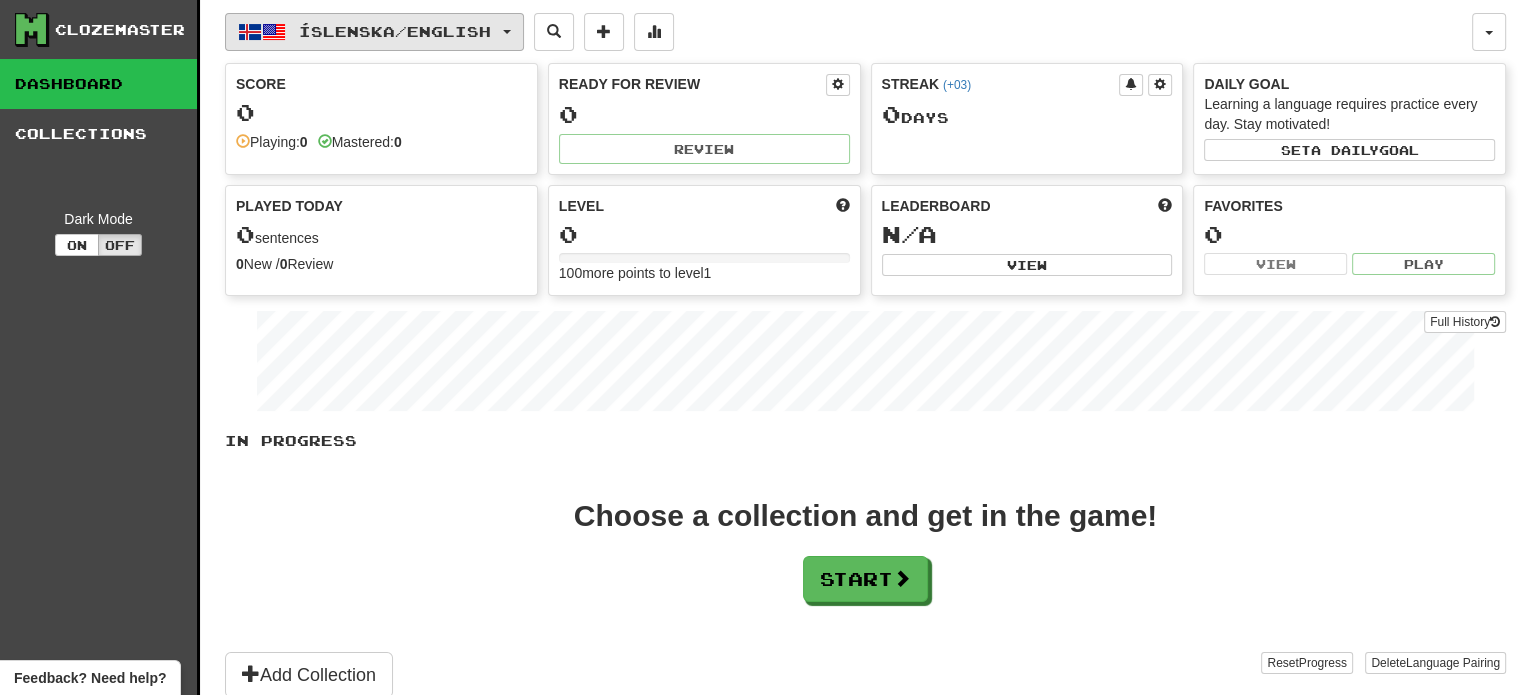 click on "Íslenska  /  English" 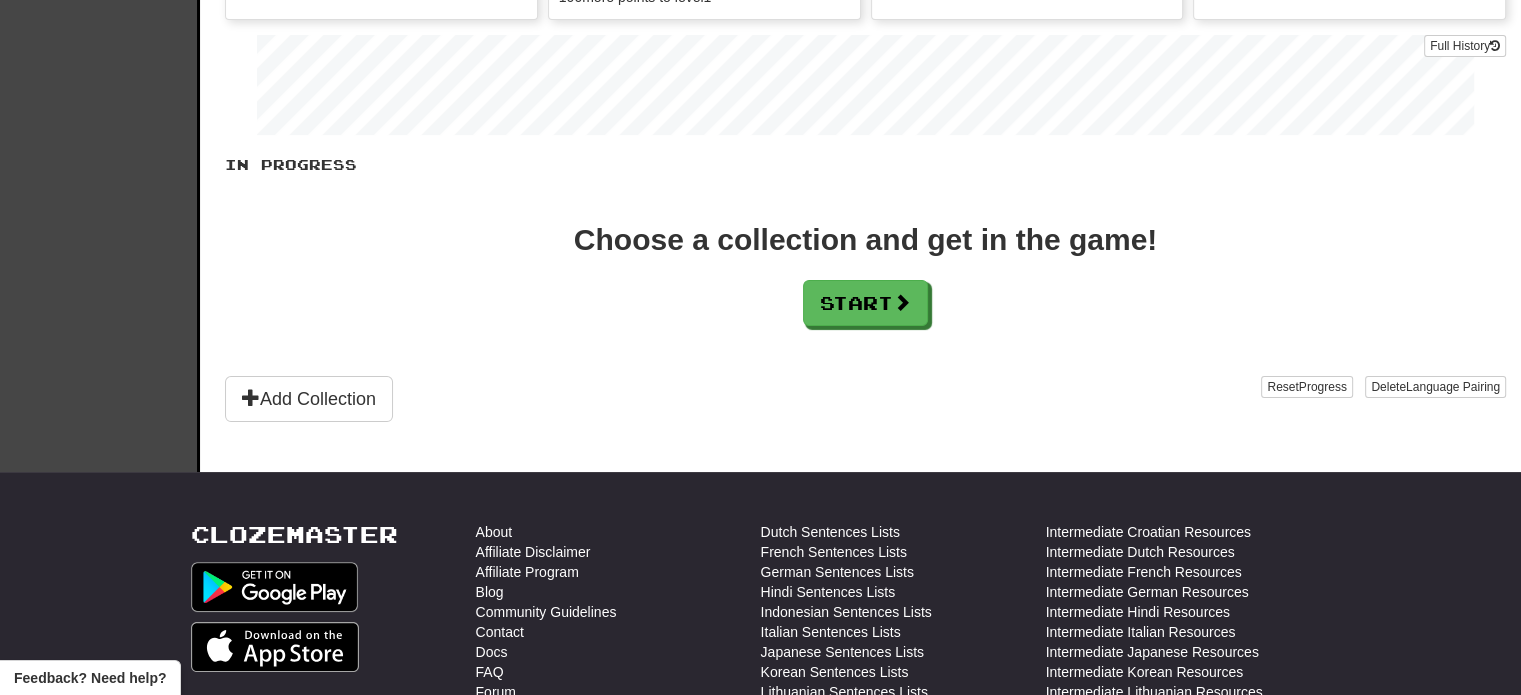 scroll, scrollTop: 400, scrollLeft: 0, axis: vertical 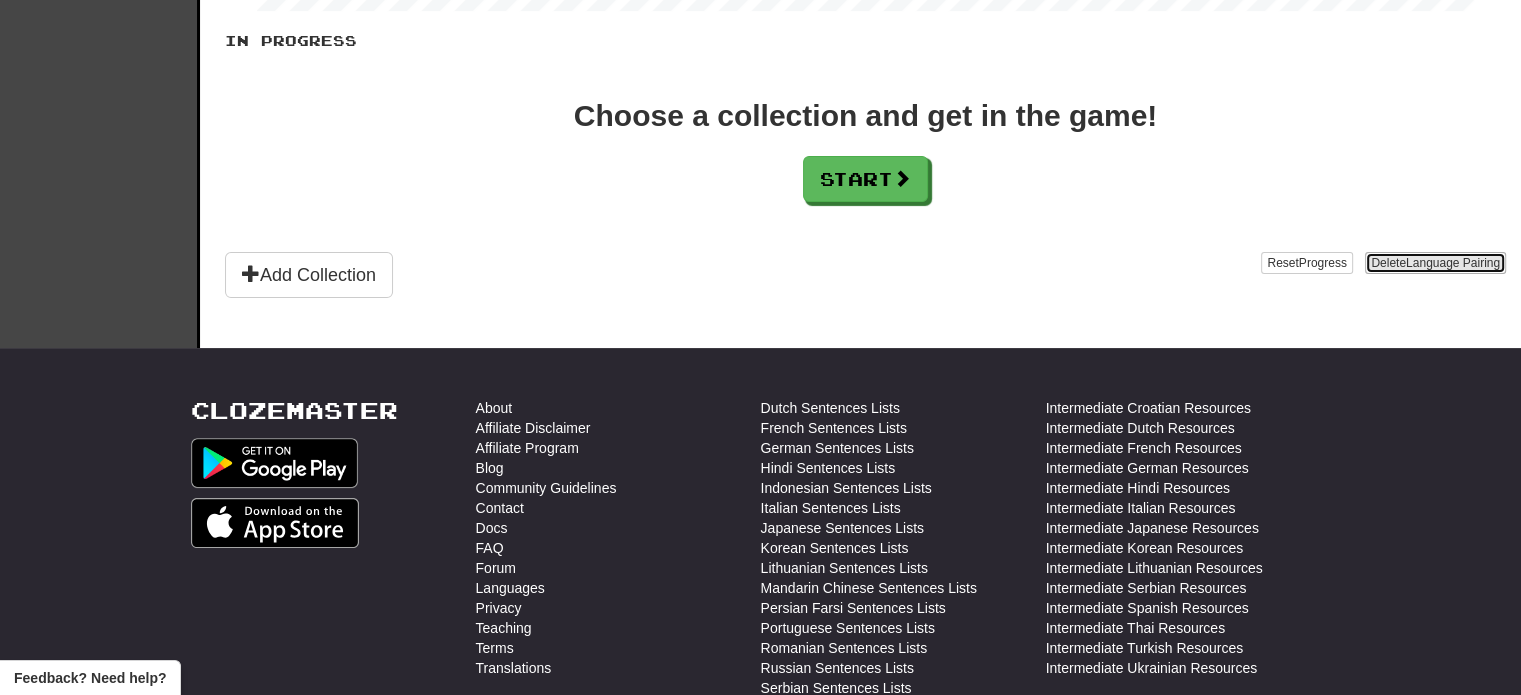 click on "Language Pairing" 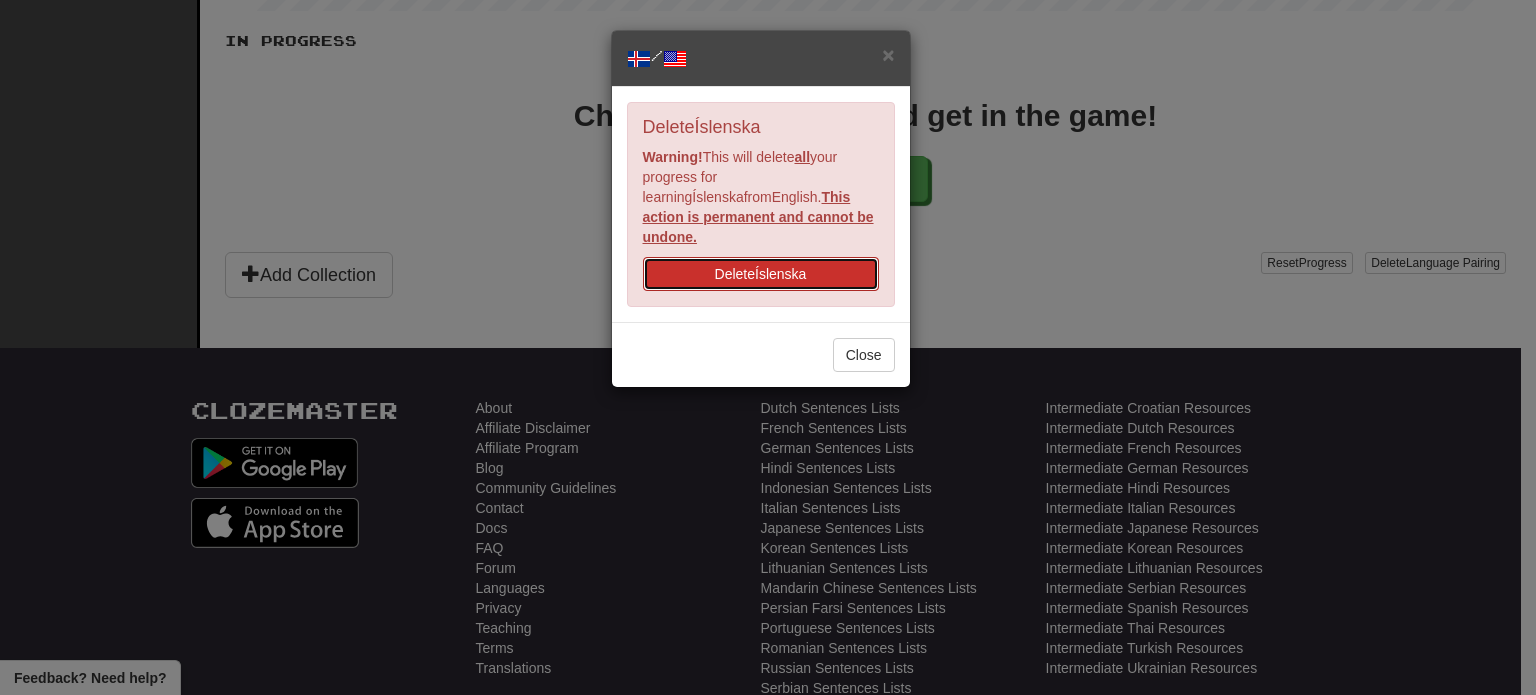 click on "Delete  Íslenska" at bounding box center (761, 274) 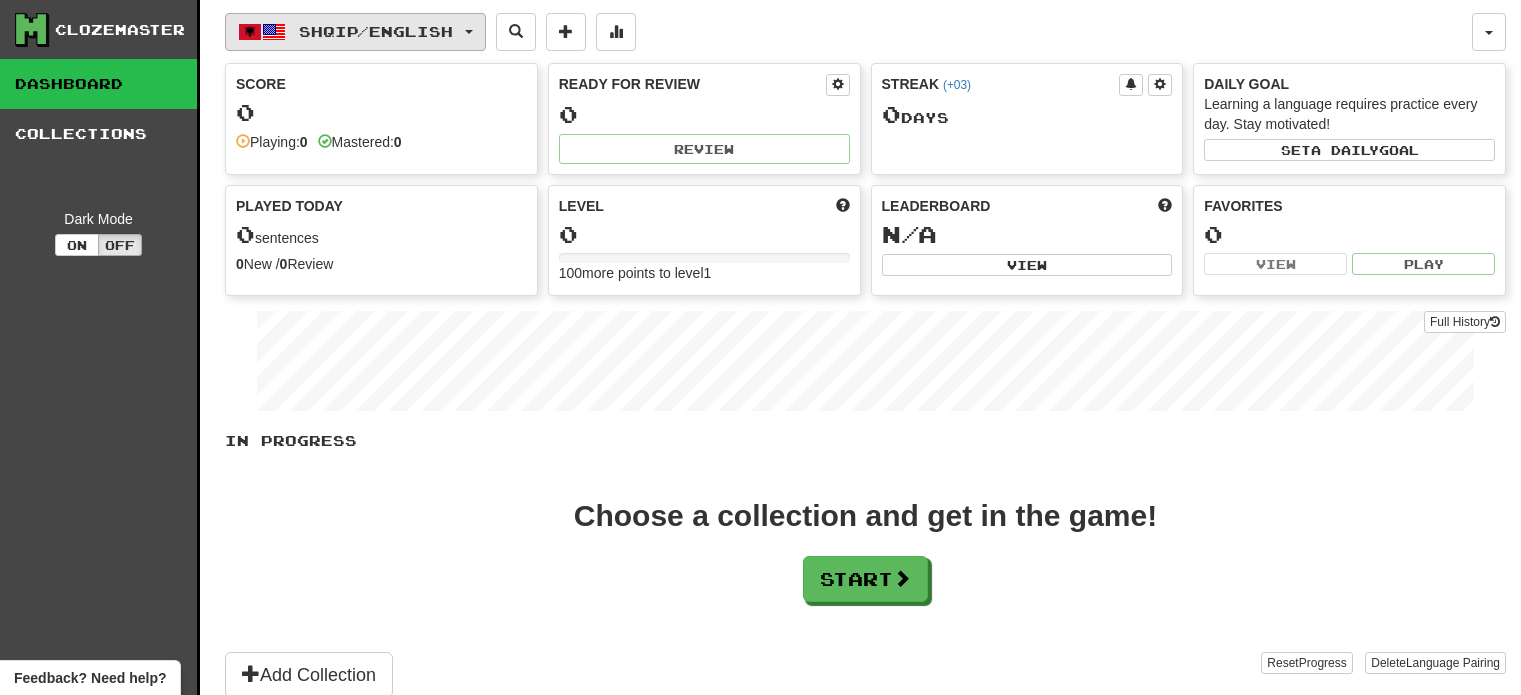 scroll, scrollTop: 0, scrollLeft: 0, axis: both 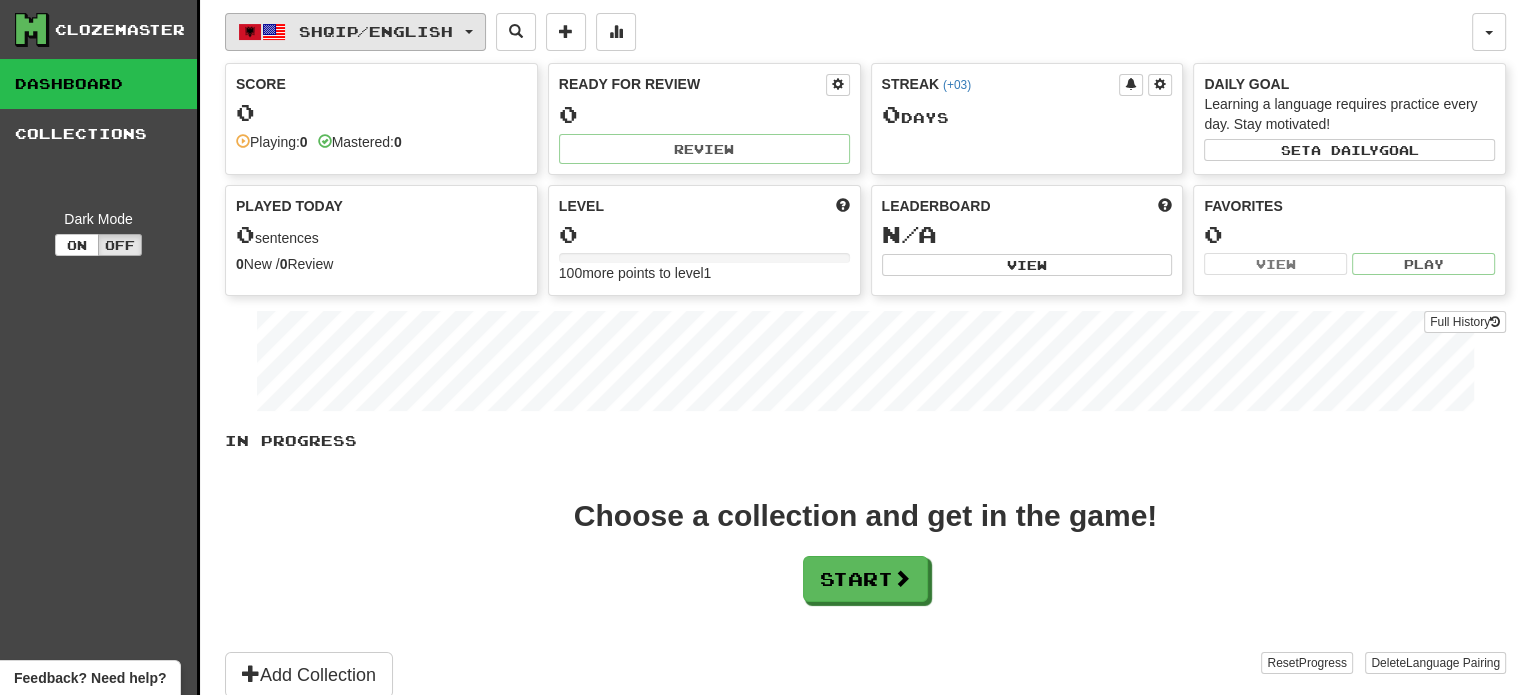 click on "Shqip  /  English" at bounding box center (376, 31) 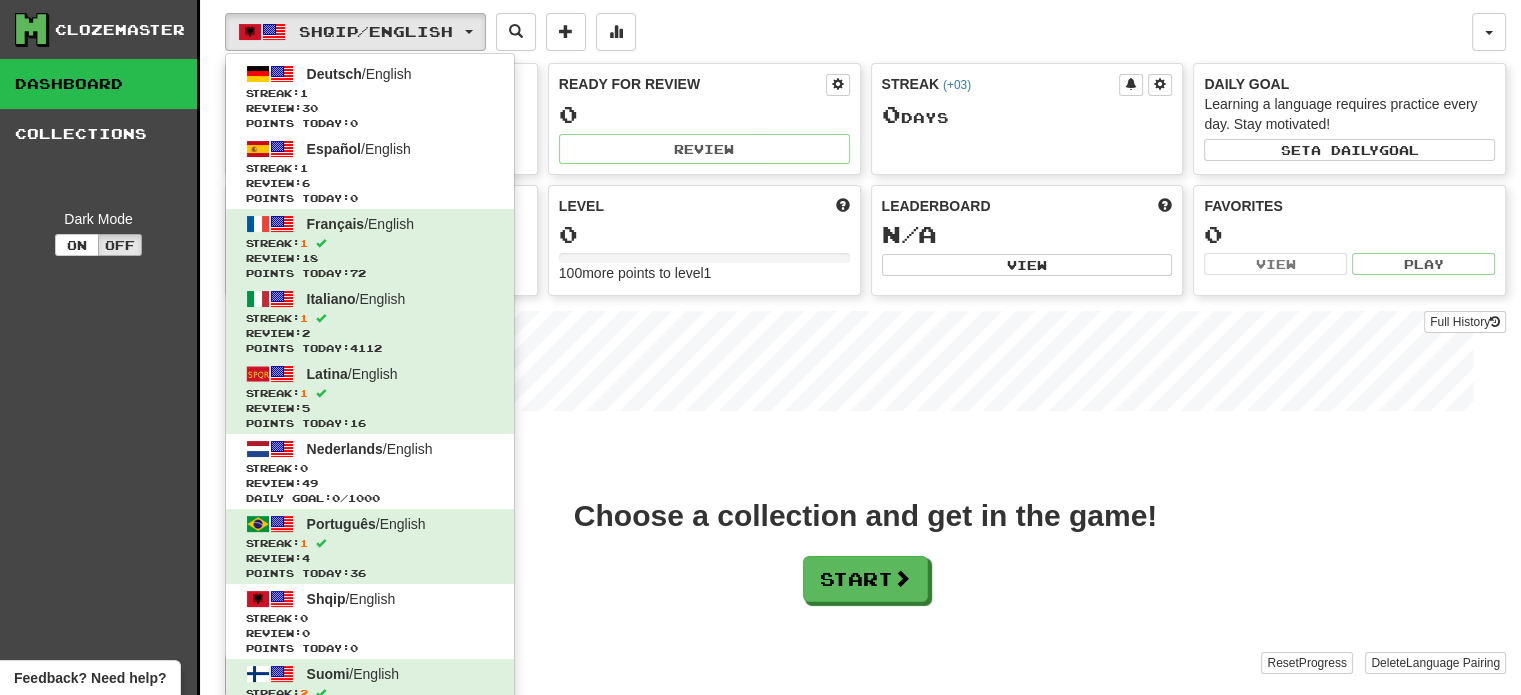 click on "In Progress" at bounding box center [865, 441] 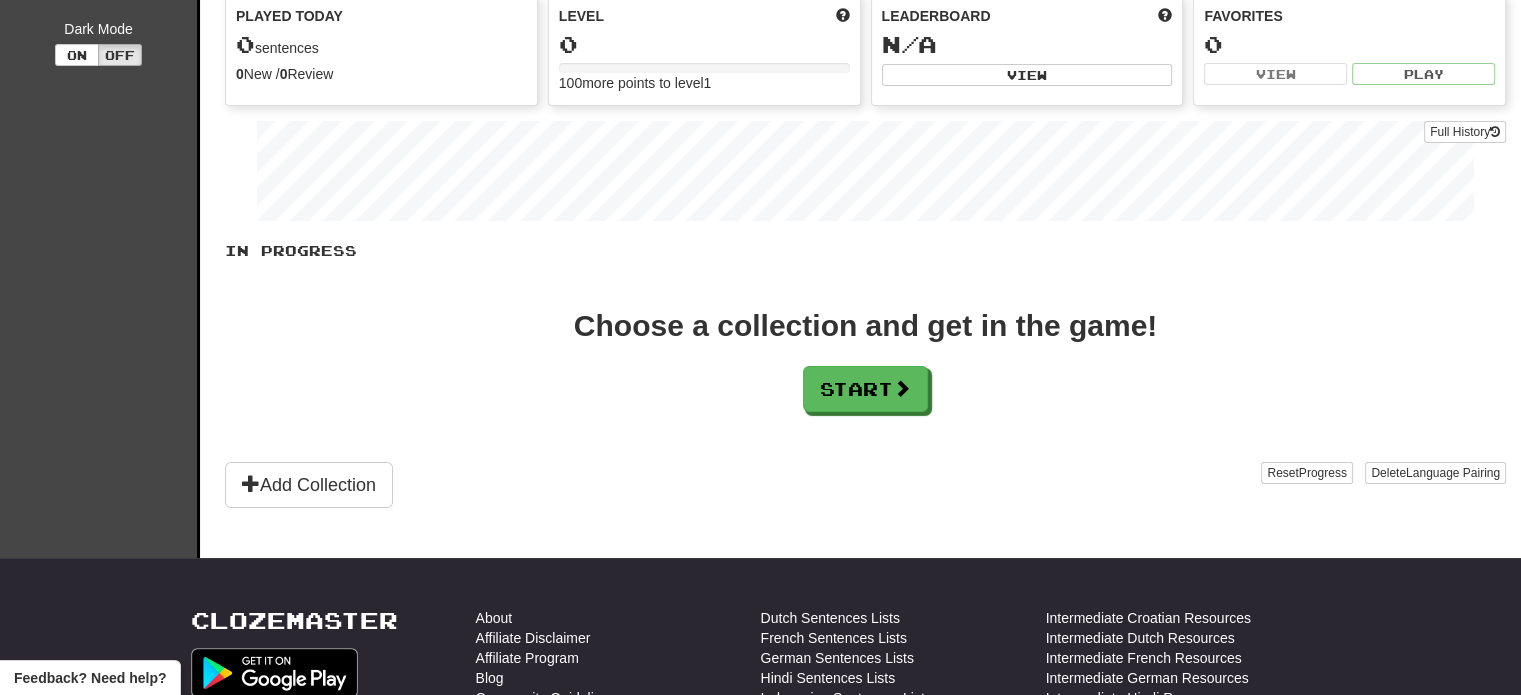 scroll, scrollTop: 200, scrollLeft: 0, axis: vertical 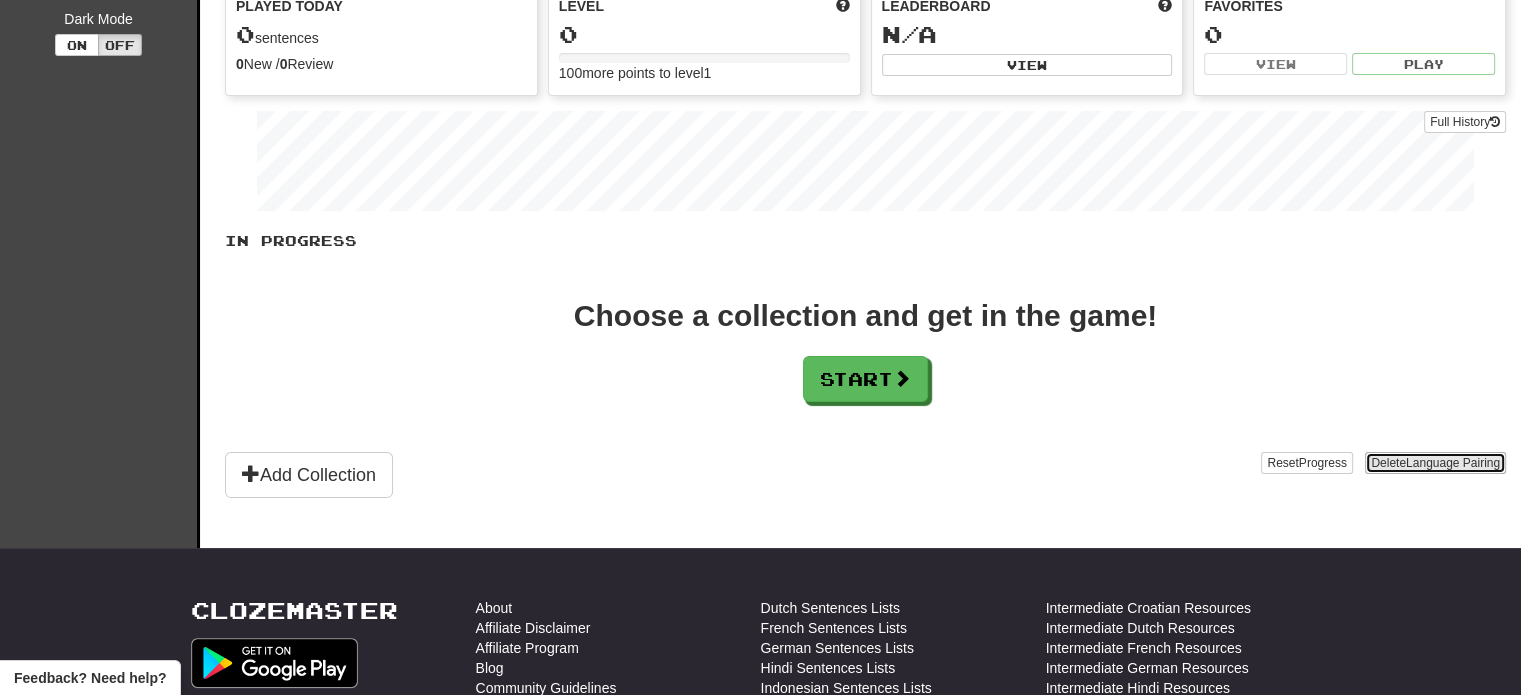 click on "Language Pairing" at bounding box center (1453, 463) 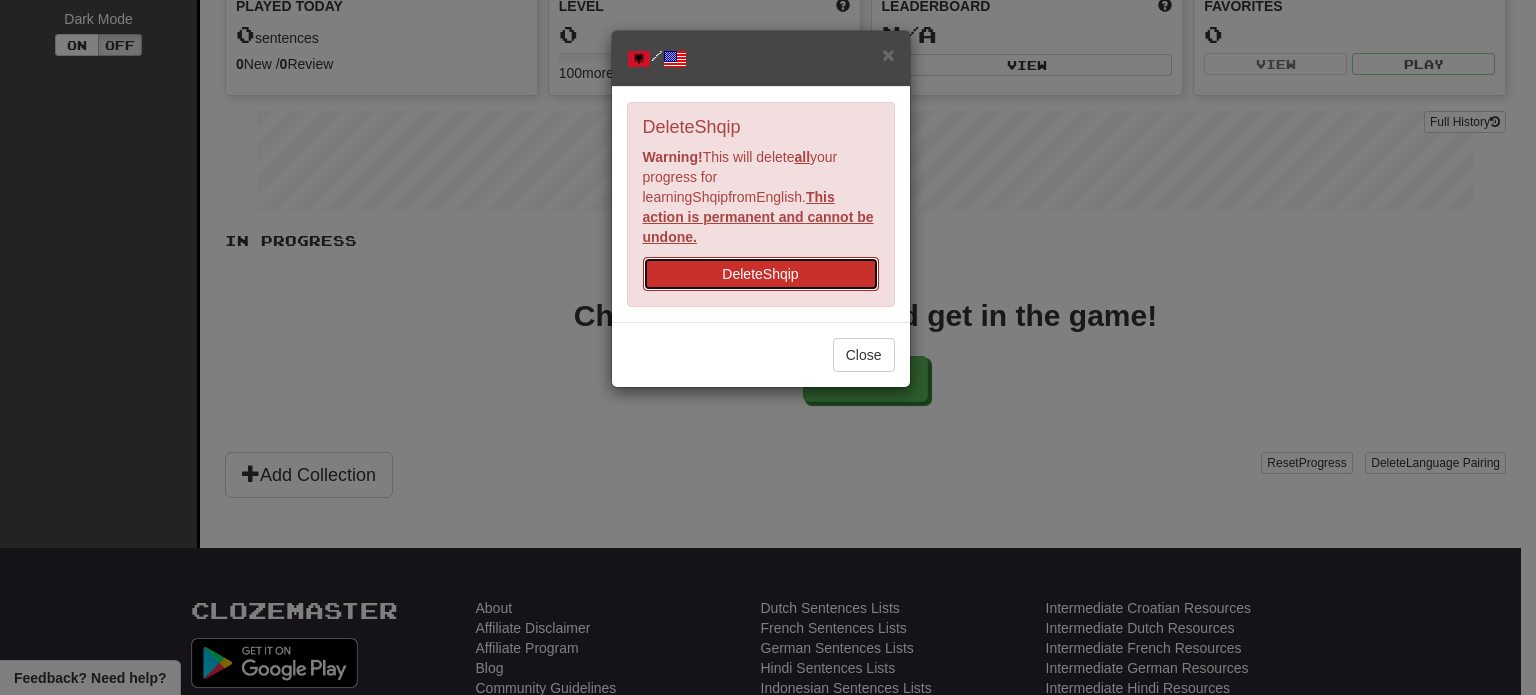 click on "Delete  Shqip" at bounding box center (761, 274) 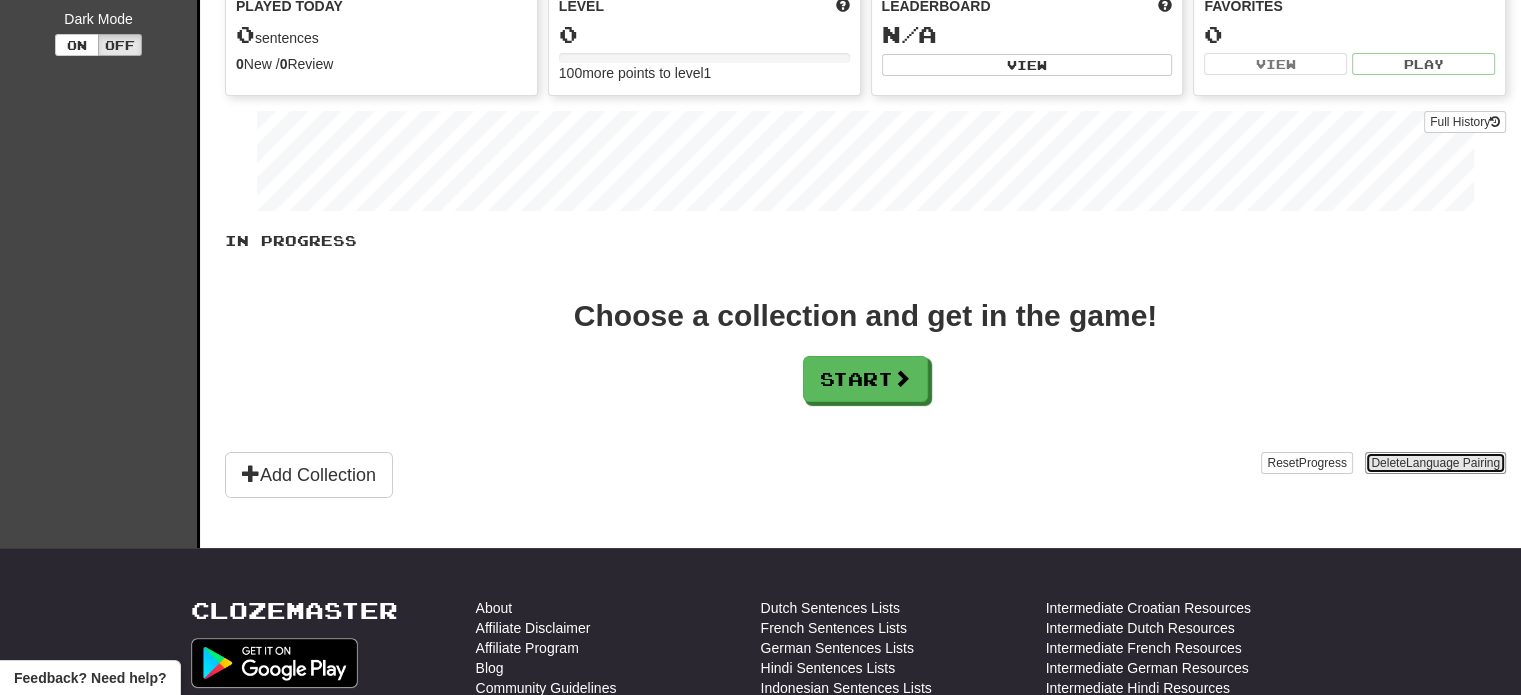 scroll, scrollTop: 71, scrollLeft: 0, axis: vertical 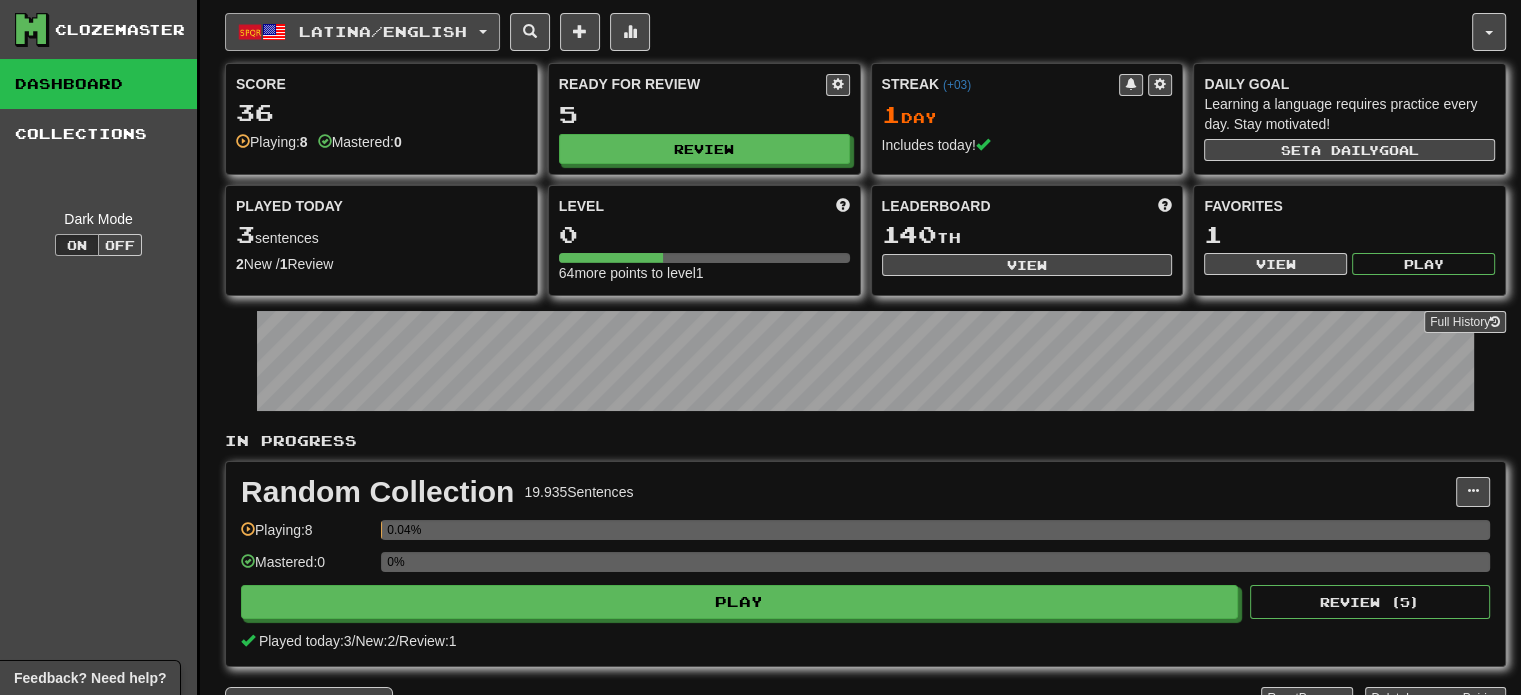 click on "Latina  /  English" at bounding box center (383, 31) 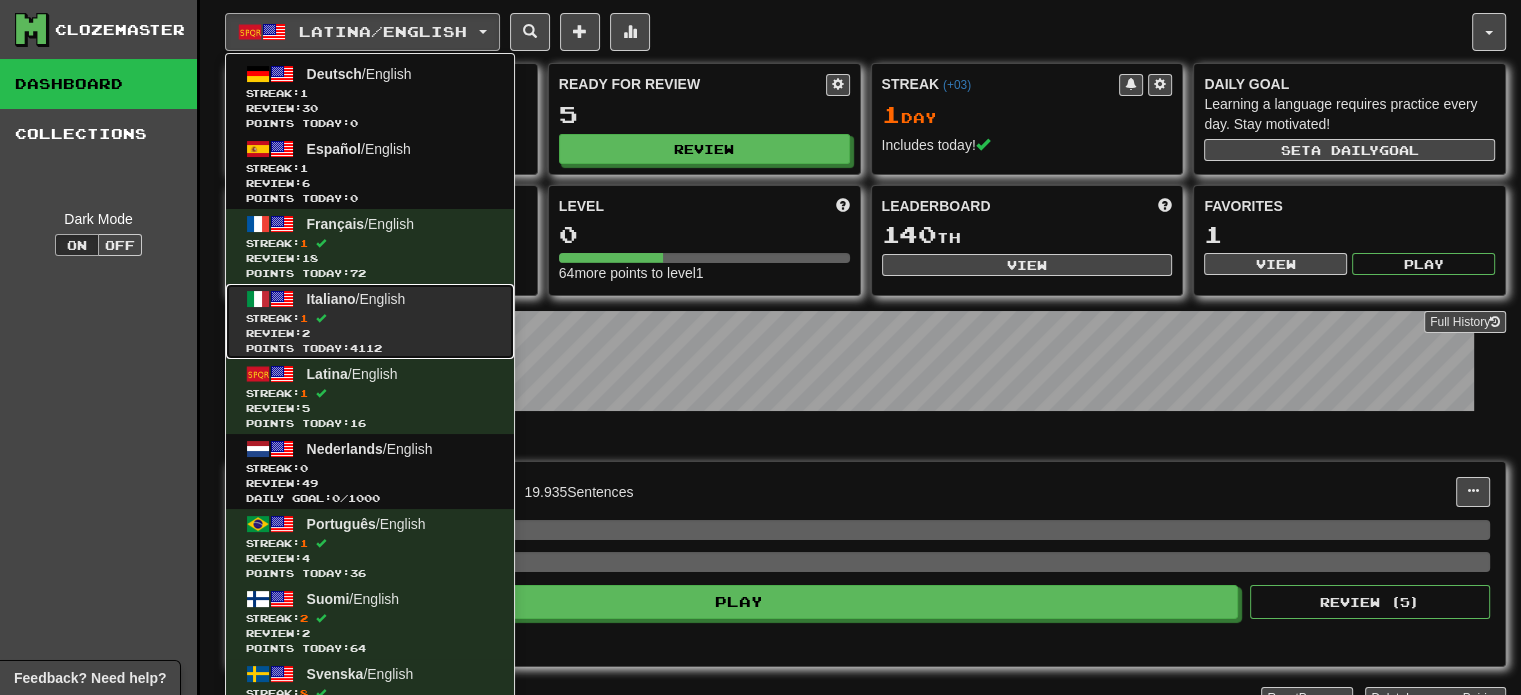 click on "Streak:  1" at bounding box center [370, 318] 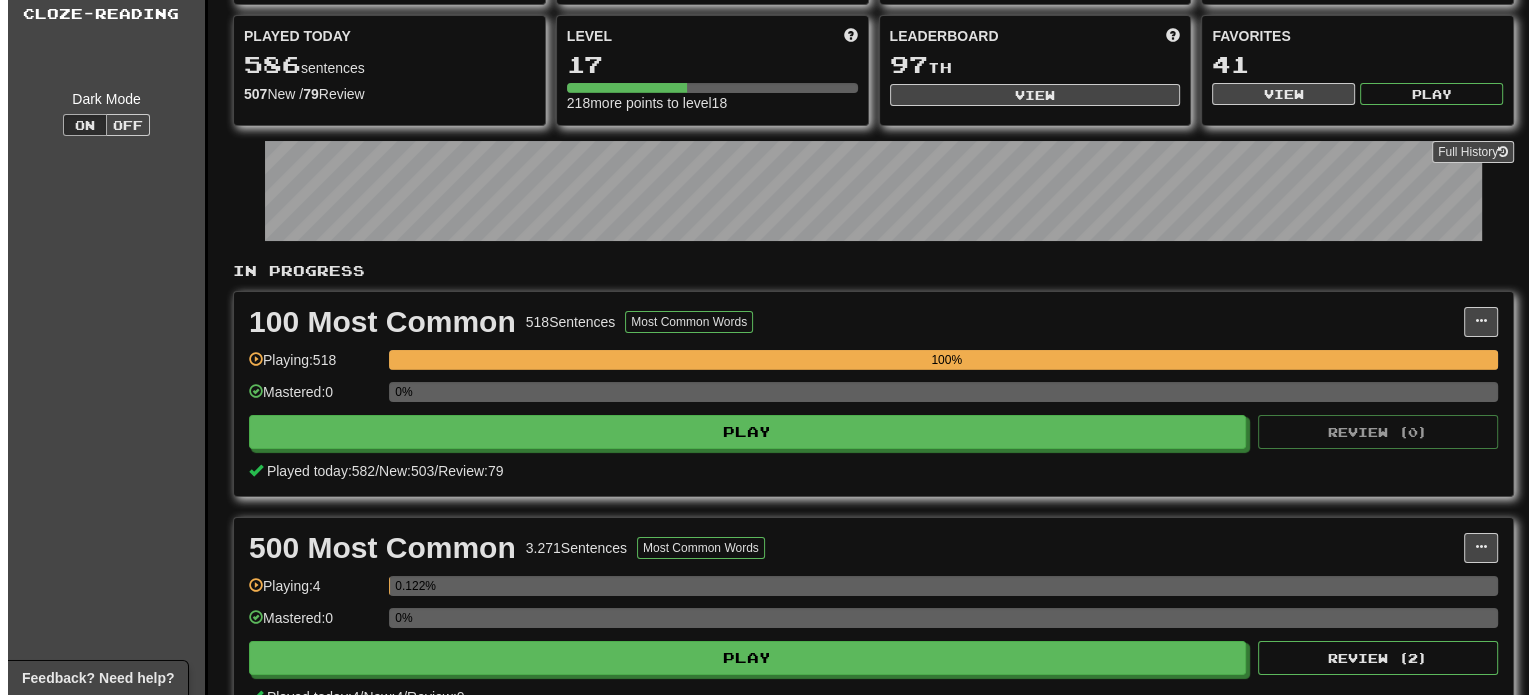 scroll, scrollTop: 0, scrollLeft: 0, axis: both 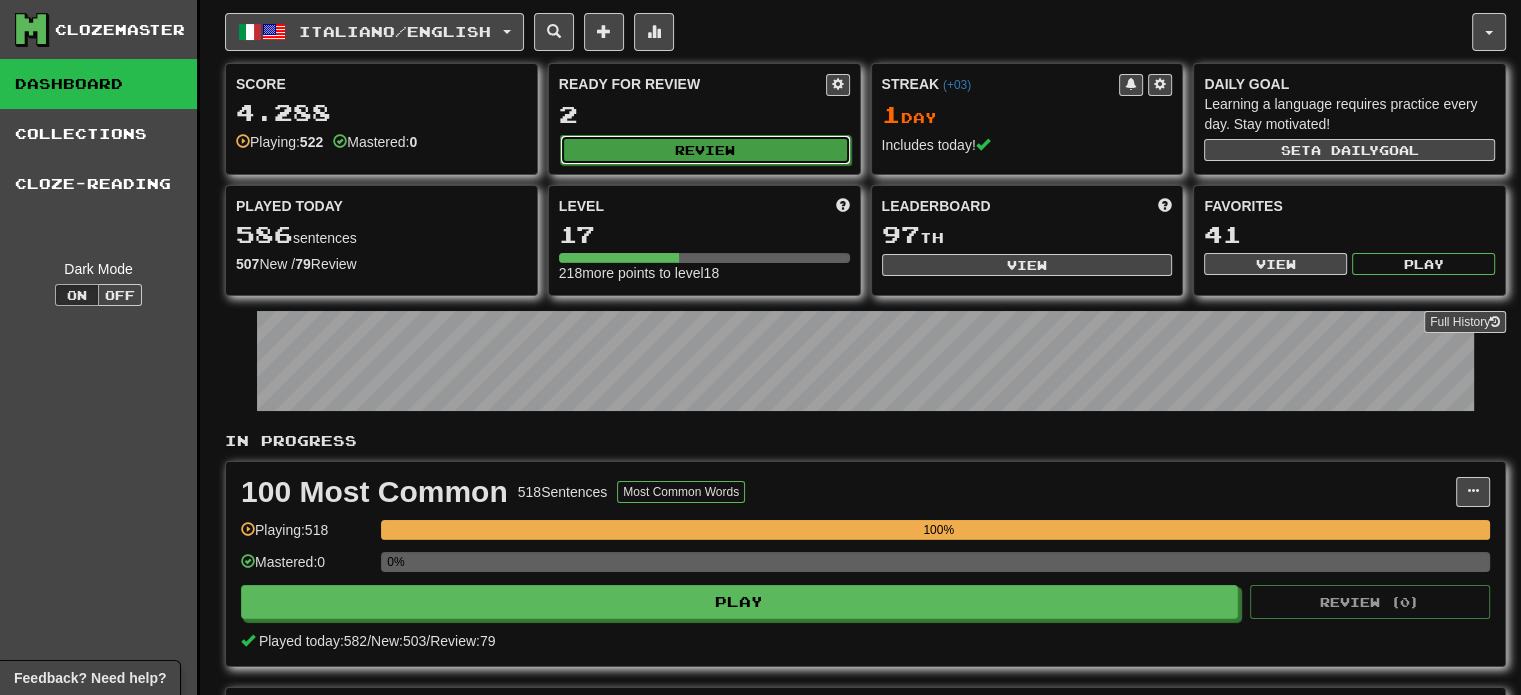 click on "Review" at bounding box center (705, 150) 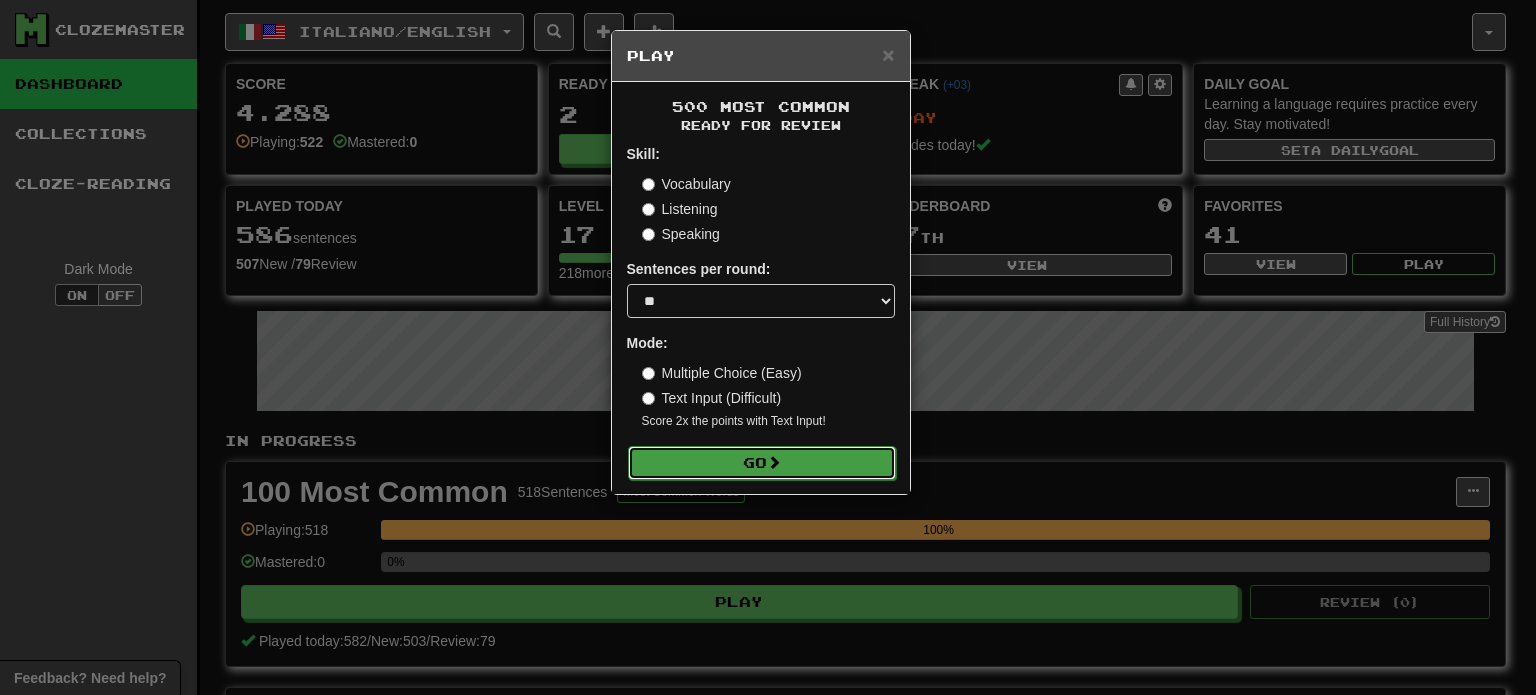 click on "Go" at bounding box center (762, 463) 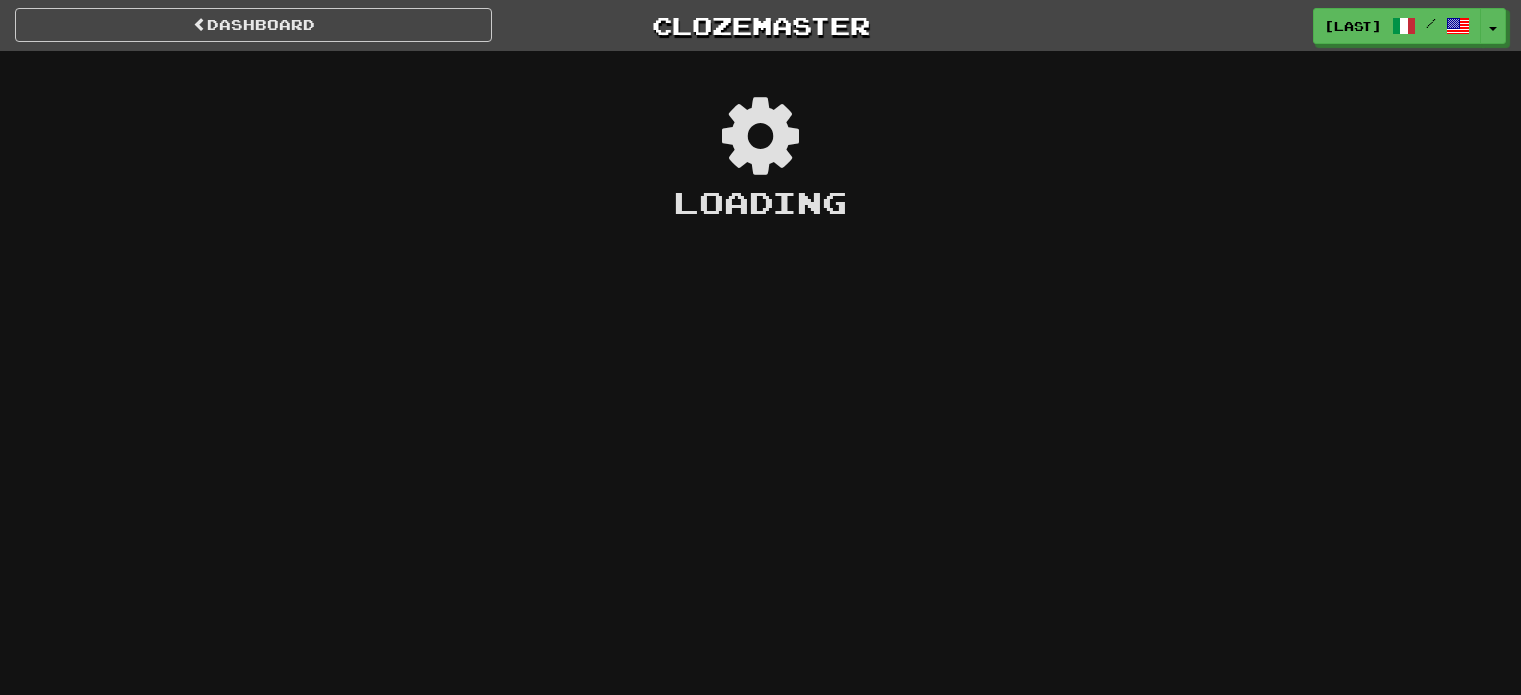 scroll, scrollTop: 0, scrollLeft: 0, axis: both 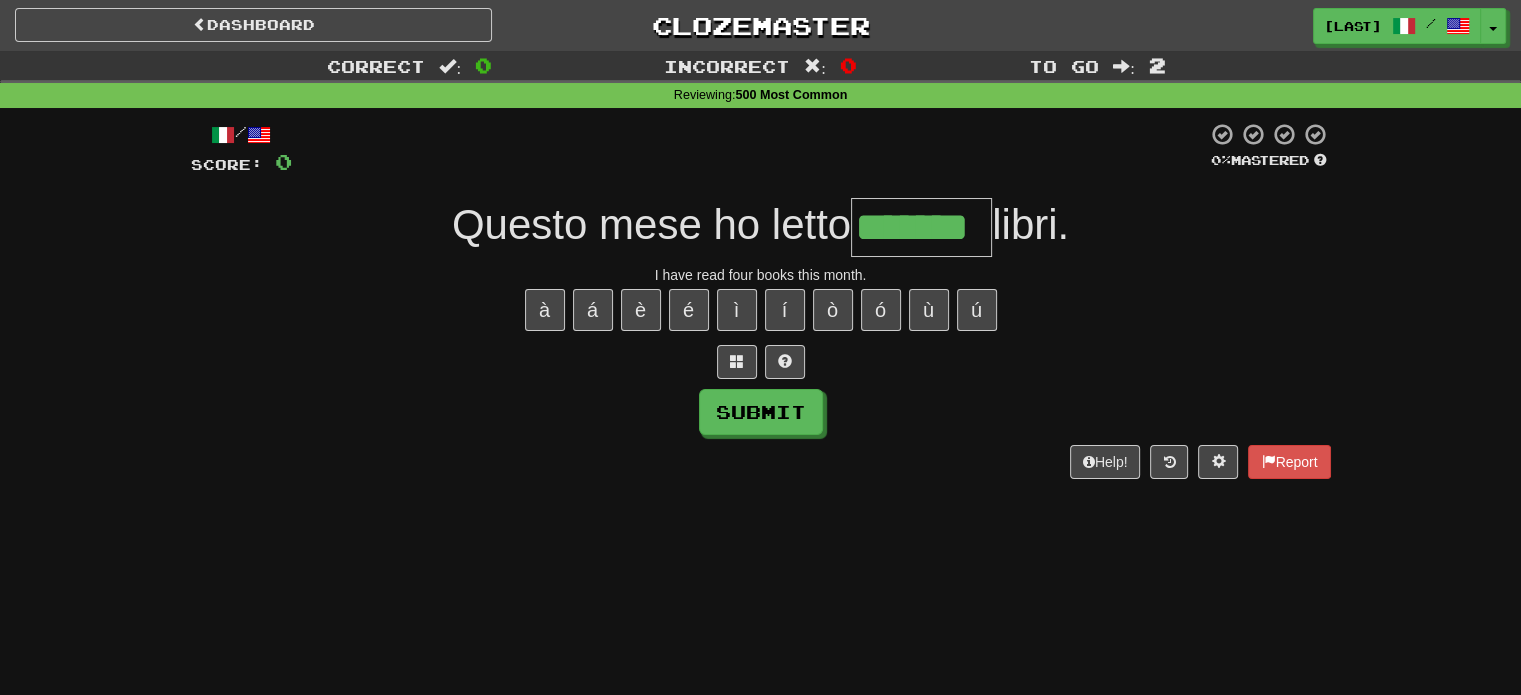 type on "*******" 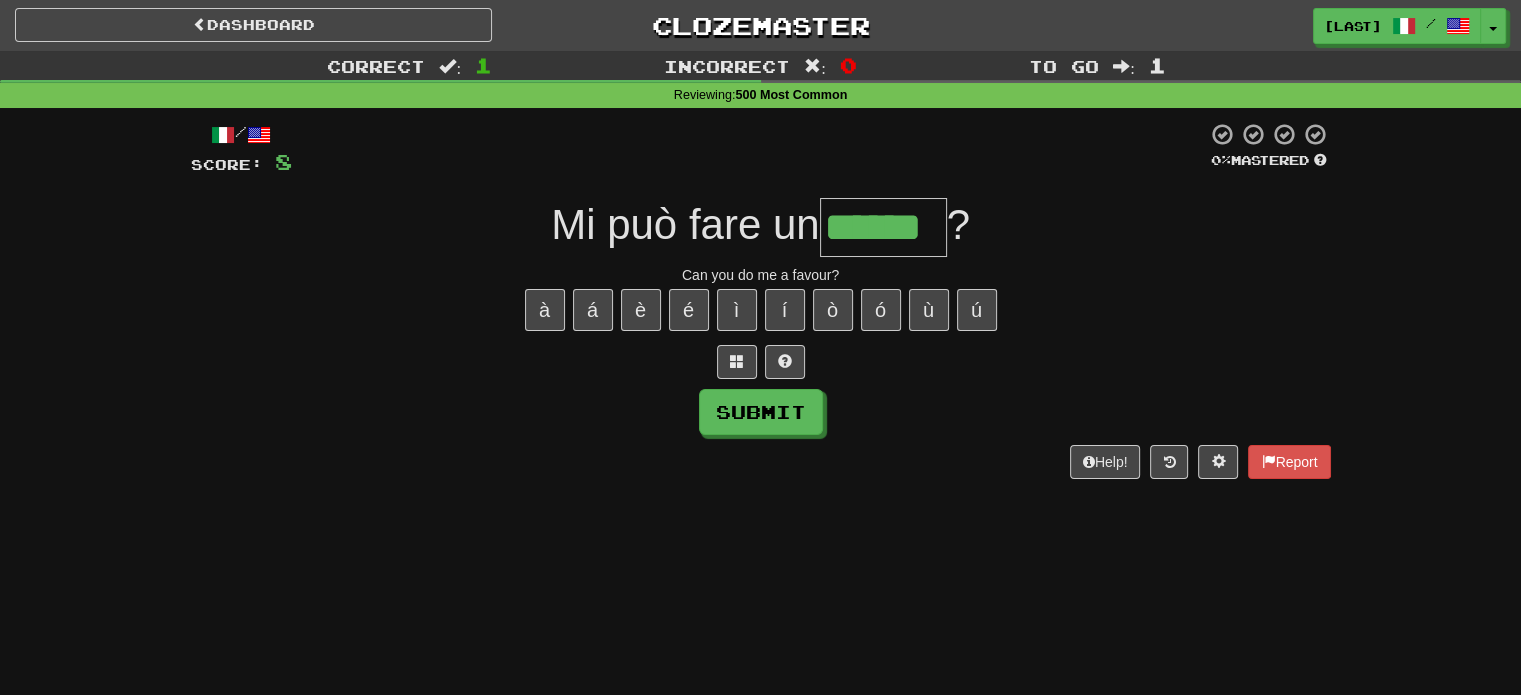 type on "******" 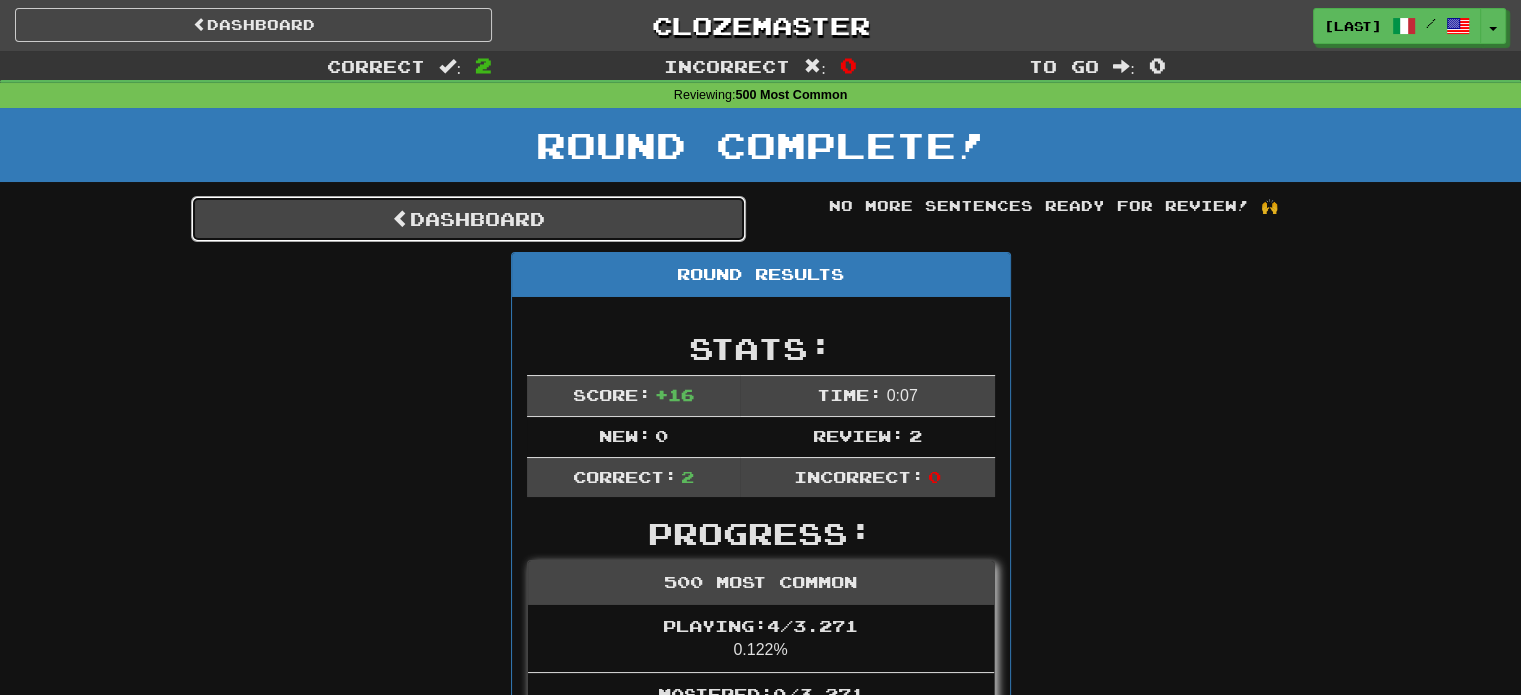 click on "Dashboard" at bounding box center (468, 219) 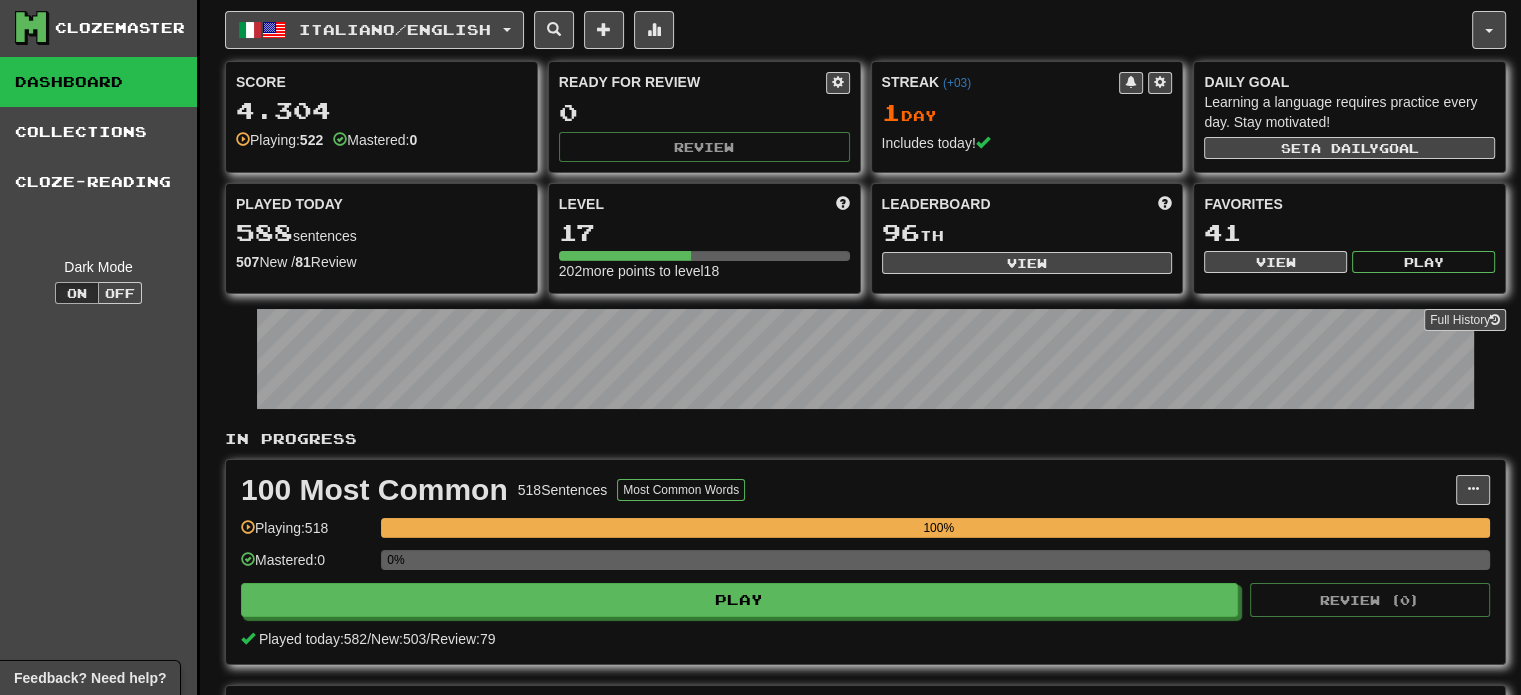 scroll, scrollTop: 0, scrollLeft: 0, axis: both 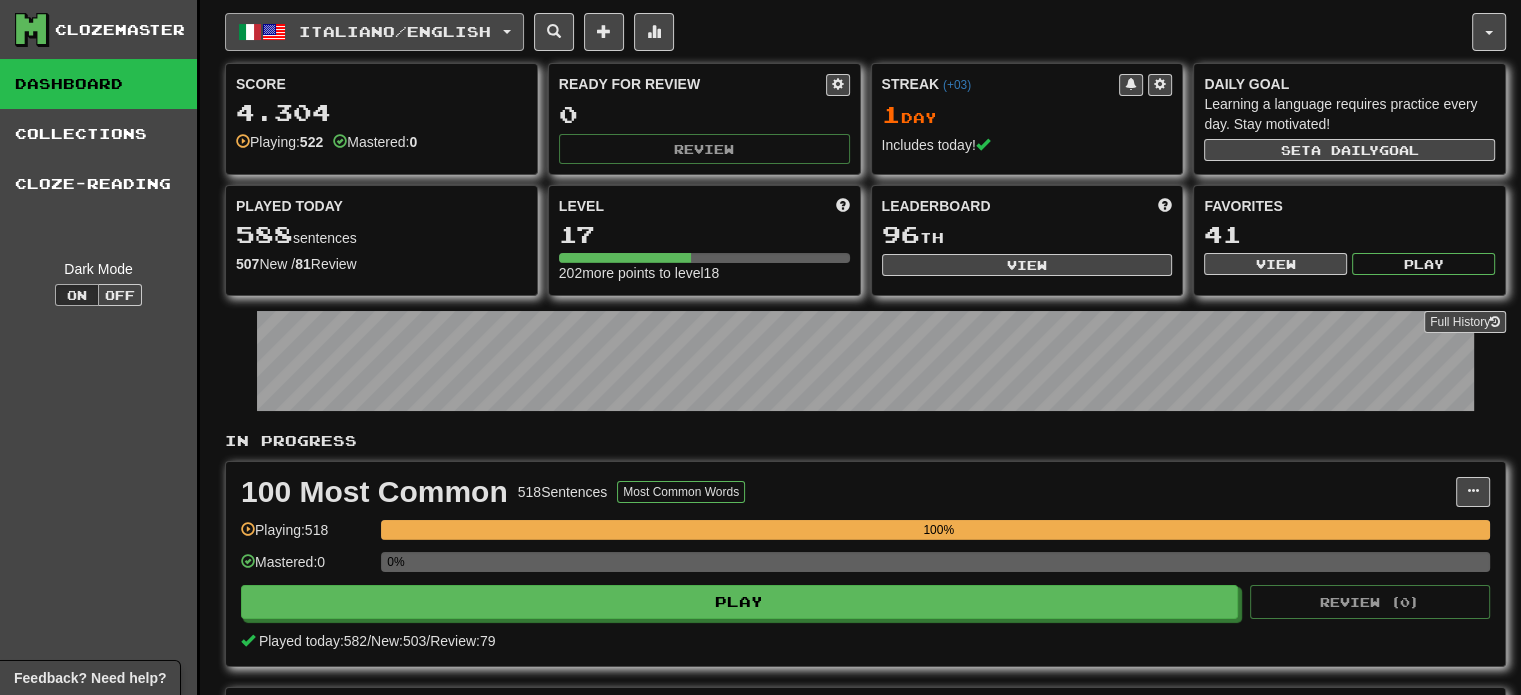 click on "Italiano  /  English" at bounding box center (395, 31) 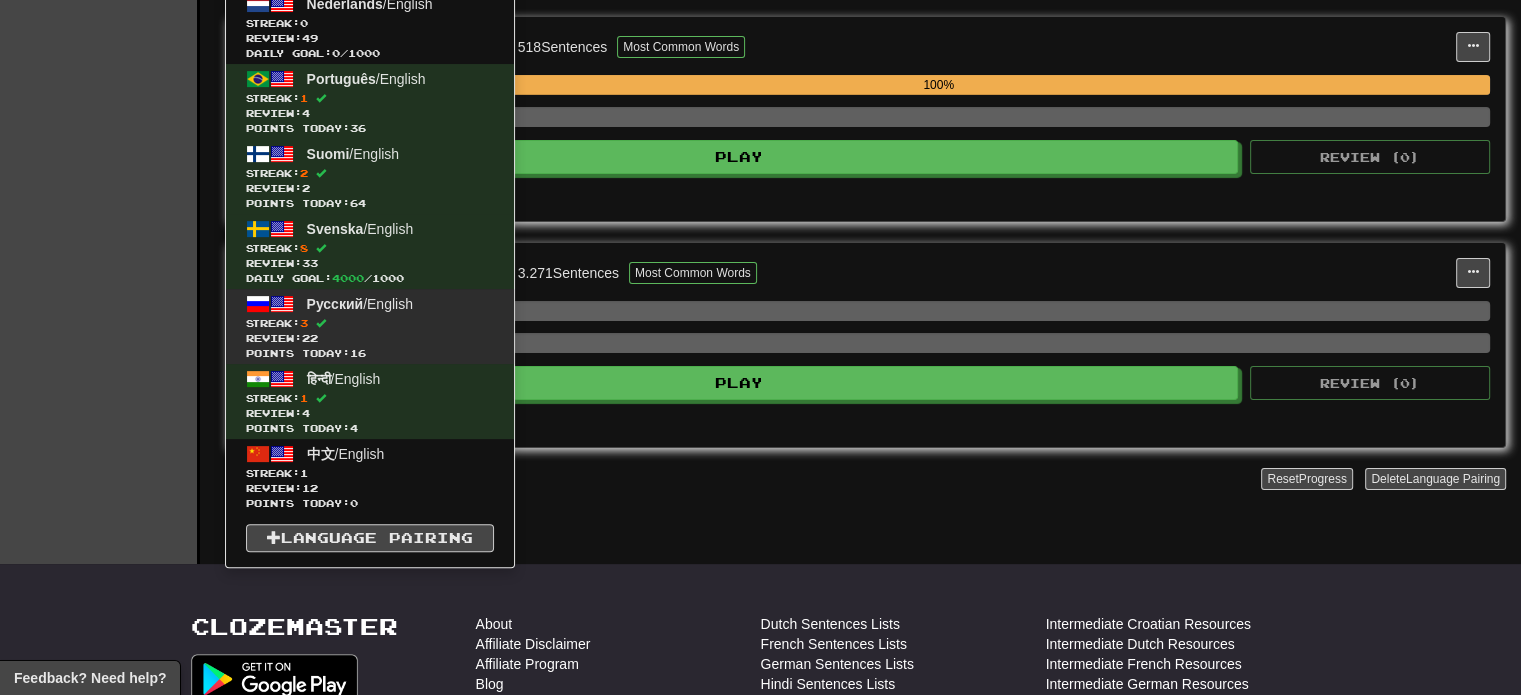 scroll, scrollTop: 500, scrollLeft: 0, axis: vertical 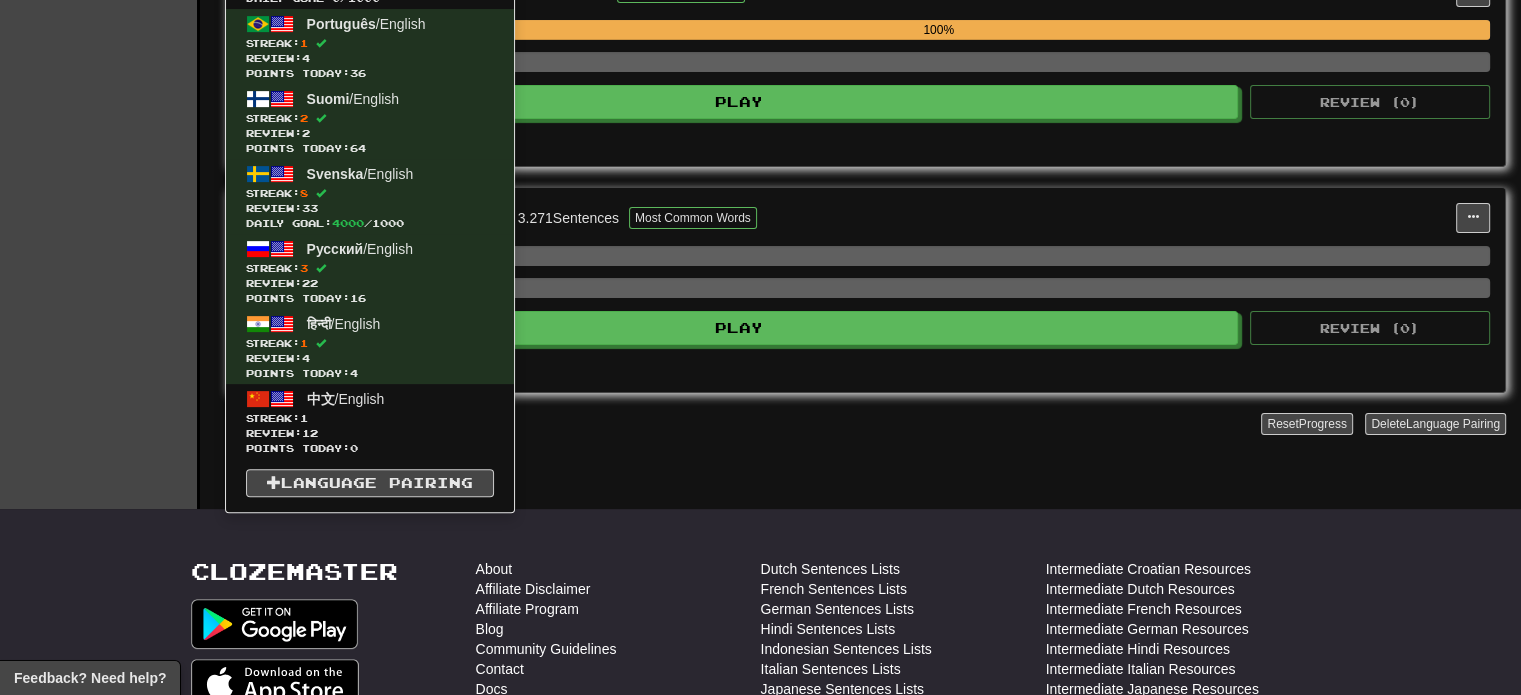 click on "Clozemaster Dashboard Collections Cloze-Reading Dark Mode On Off" at bounding box center [100, 4] 